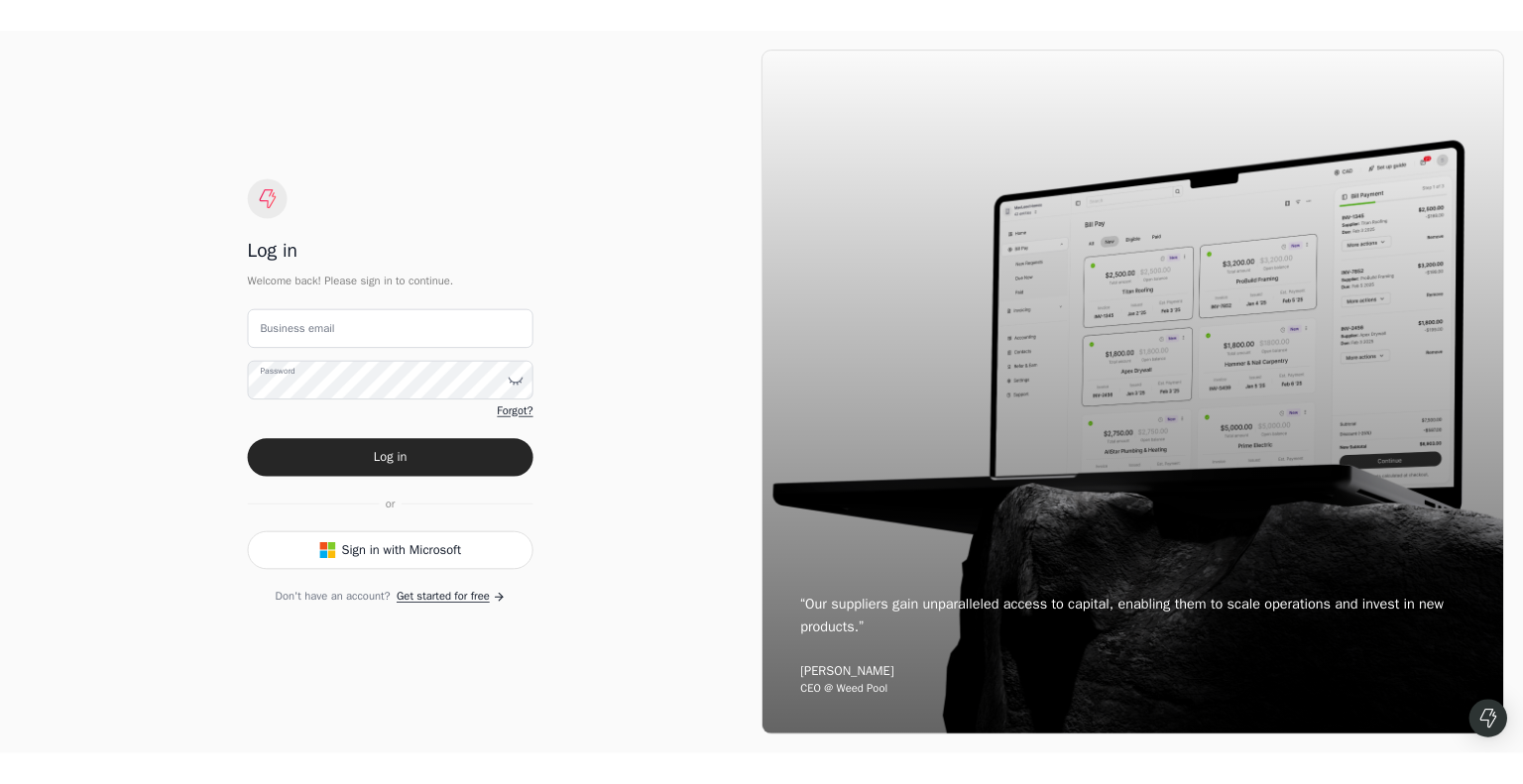 scroll, scrollTop: 0, scrollLeft: 0, axis: both 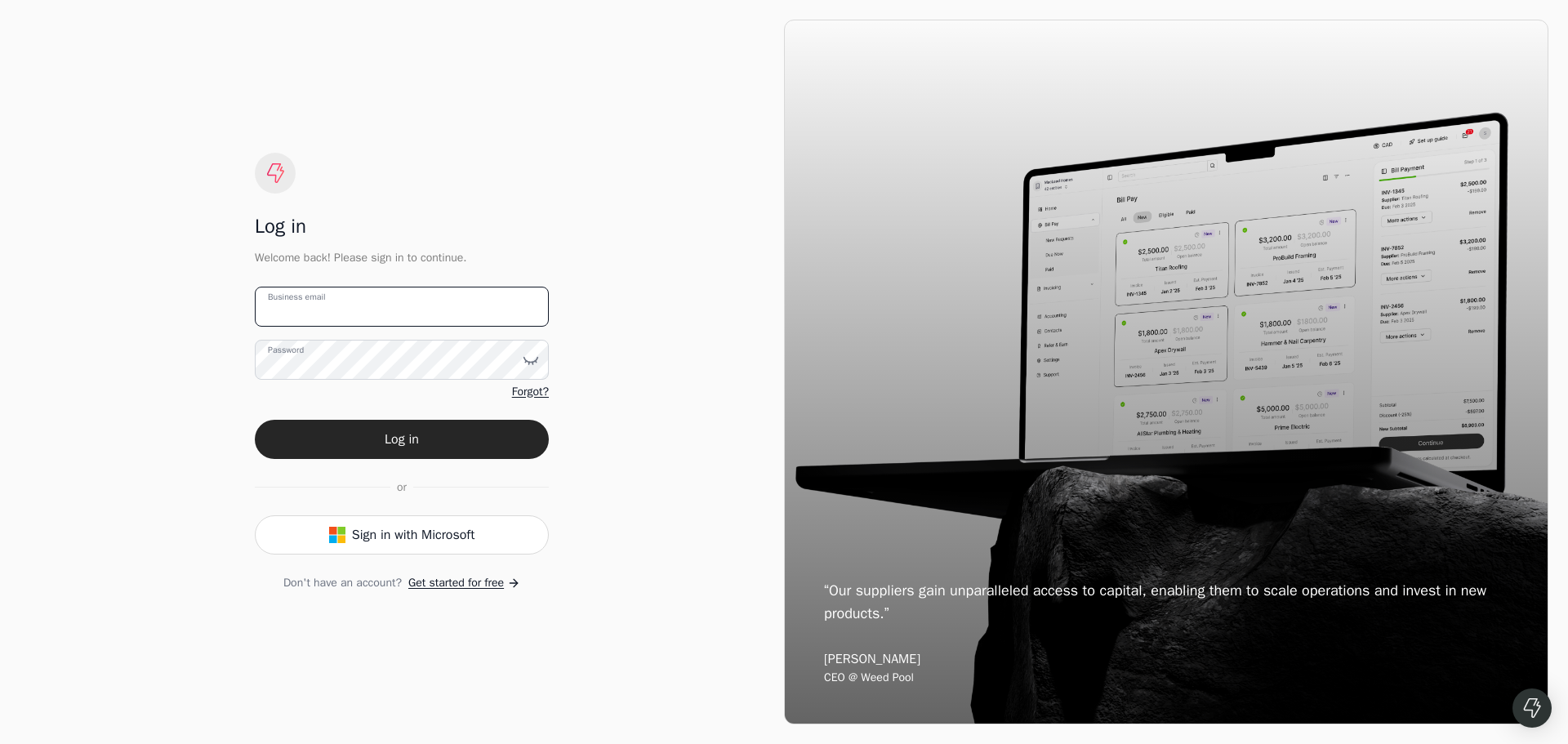 click on "Business email" at bounding box center [402, 306] 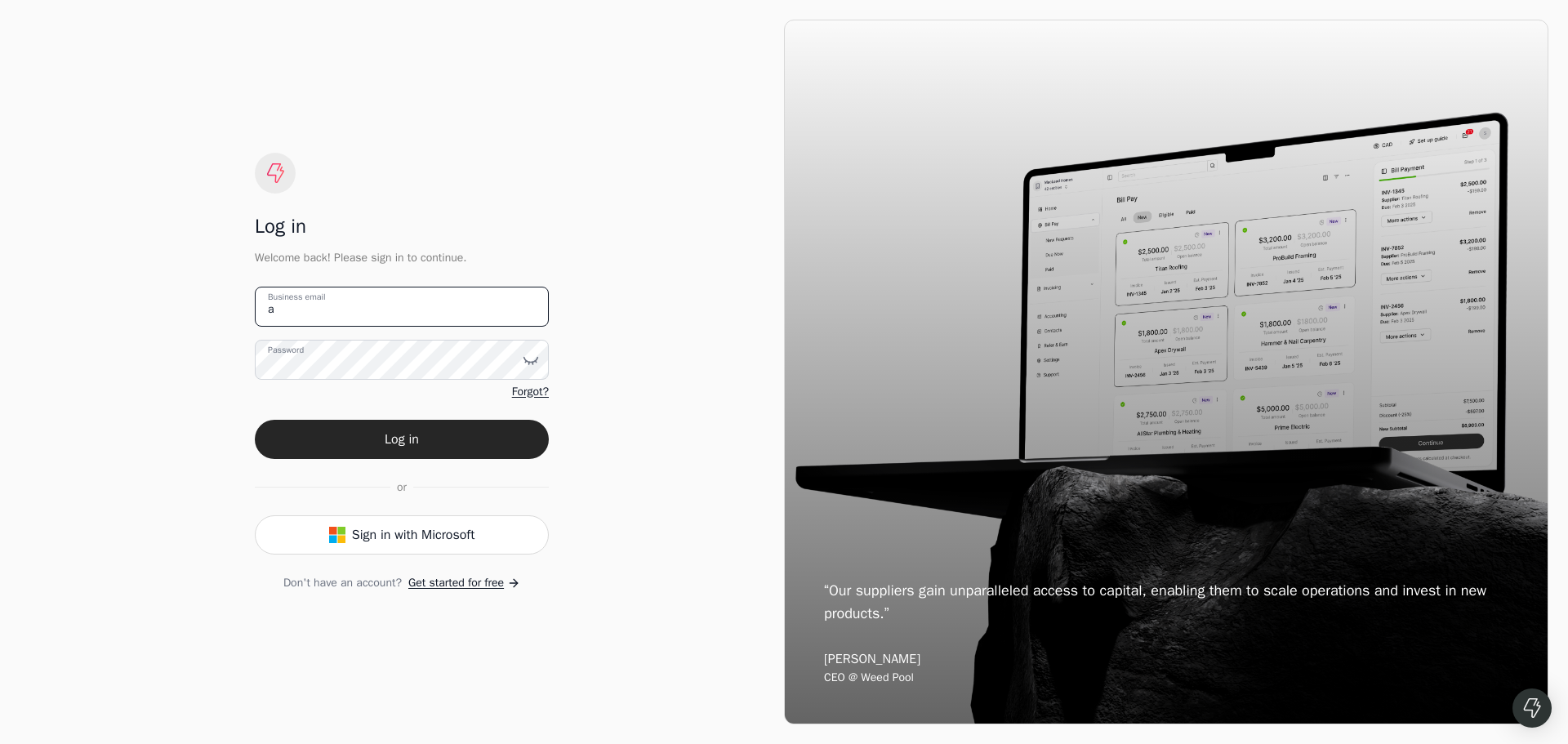 type on "[PERSON_NAME][EMAIL_ADDRESS][DOMAIN_NAME]" 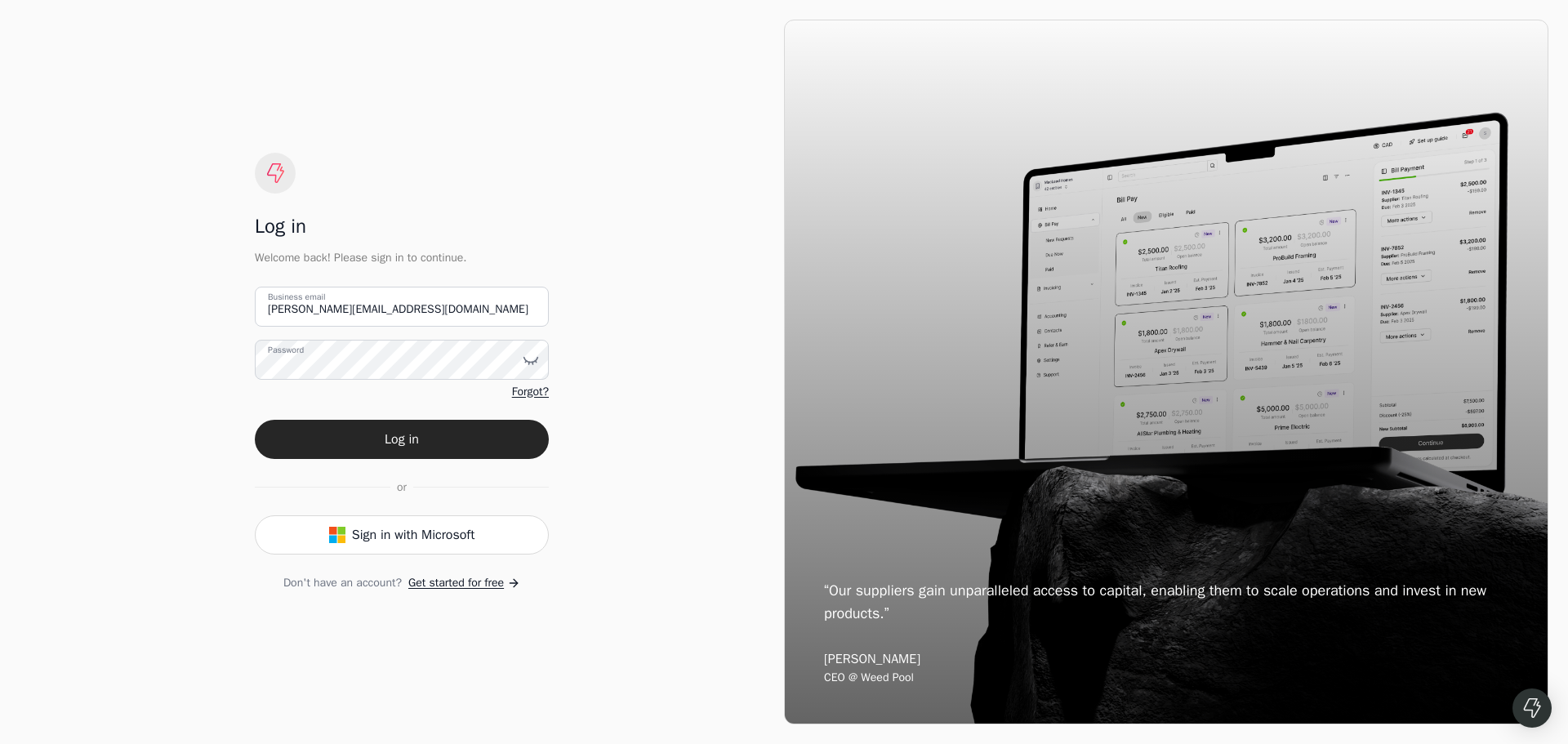 click on "“Our suppliers gain unparalleled access to capital, enabling them to scale operations and invest in new products.” [PERSON_NAME] CEO @ Weed Pool" at bounding box center [1166, 372] 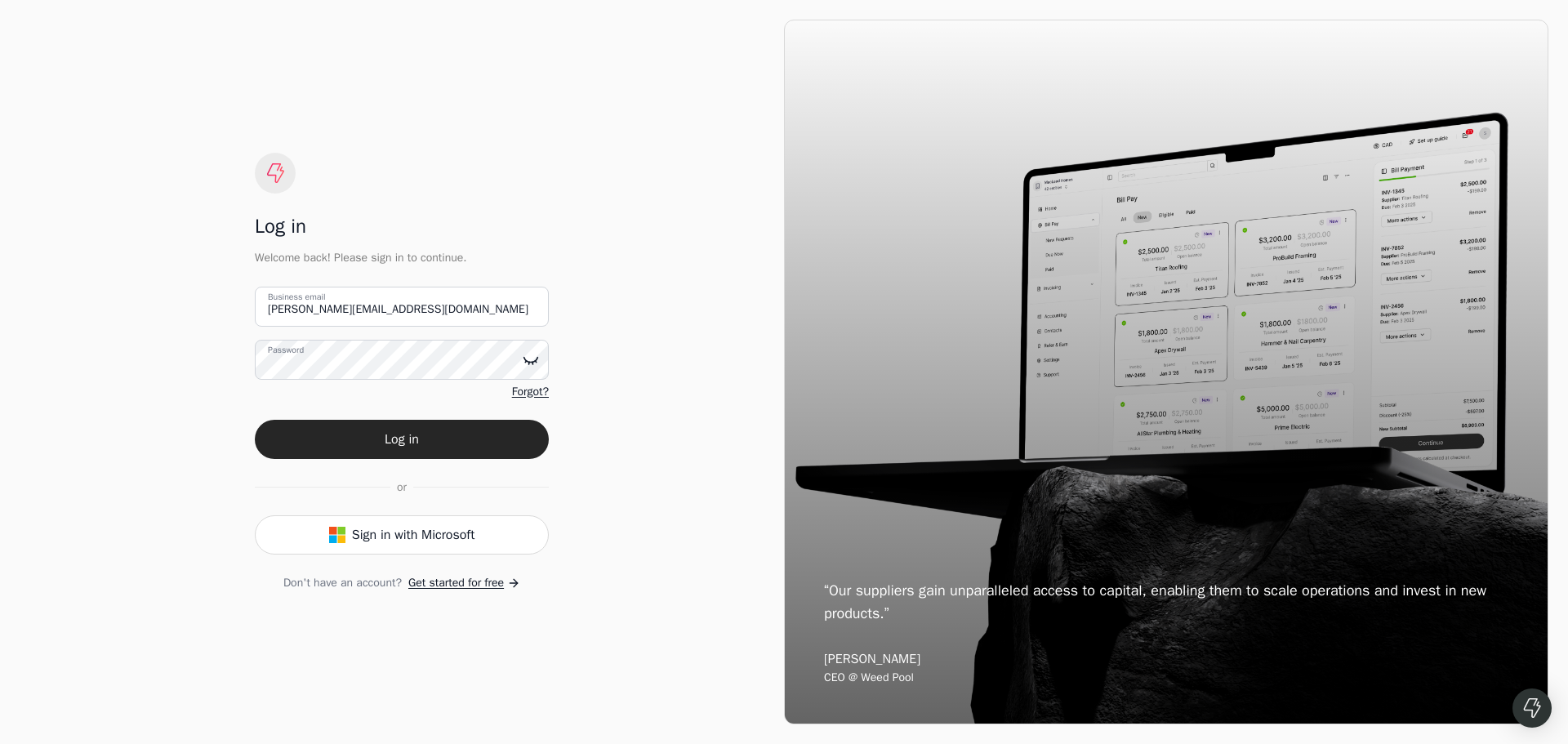click 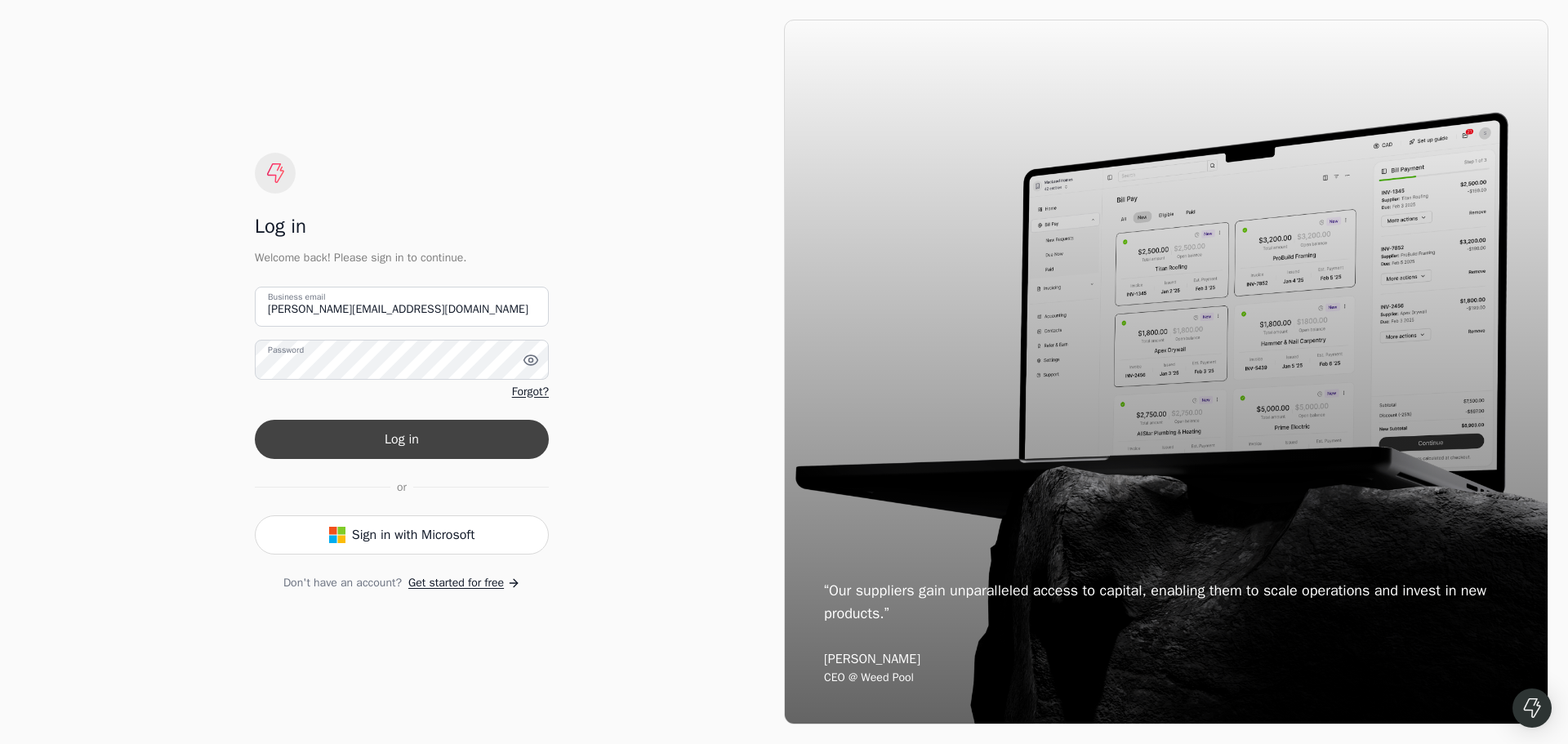 click on "[PERSON_NAME][EMAIL_ADDRESS][DOMAIN_NAME] Business email Password Forgot? Log in or Sign in with Microsoft Don't have an account? Get started for free" at bounding box center [402, 439] 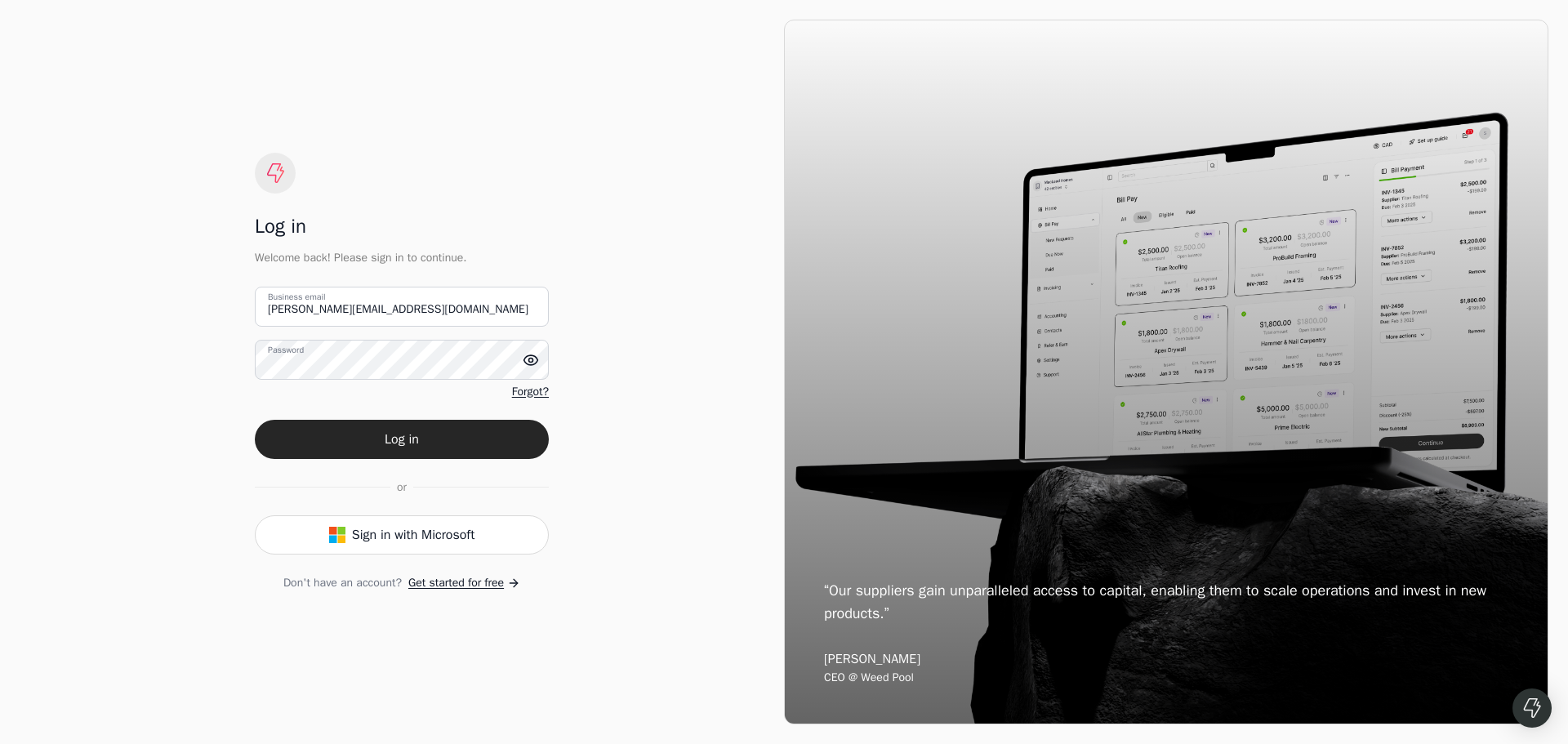 click 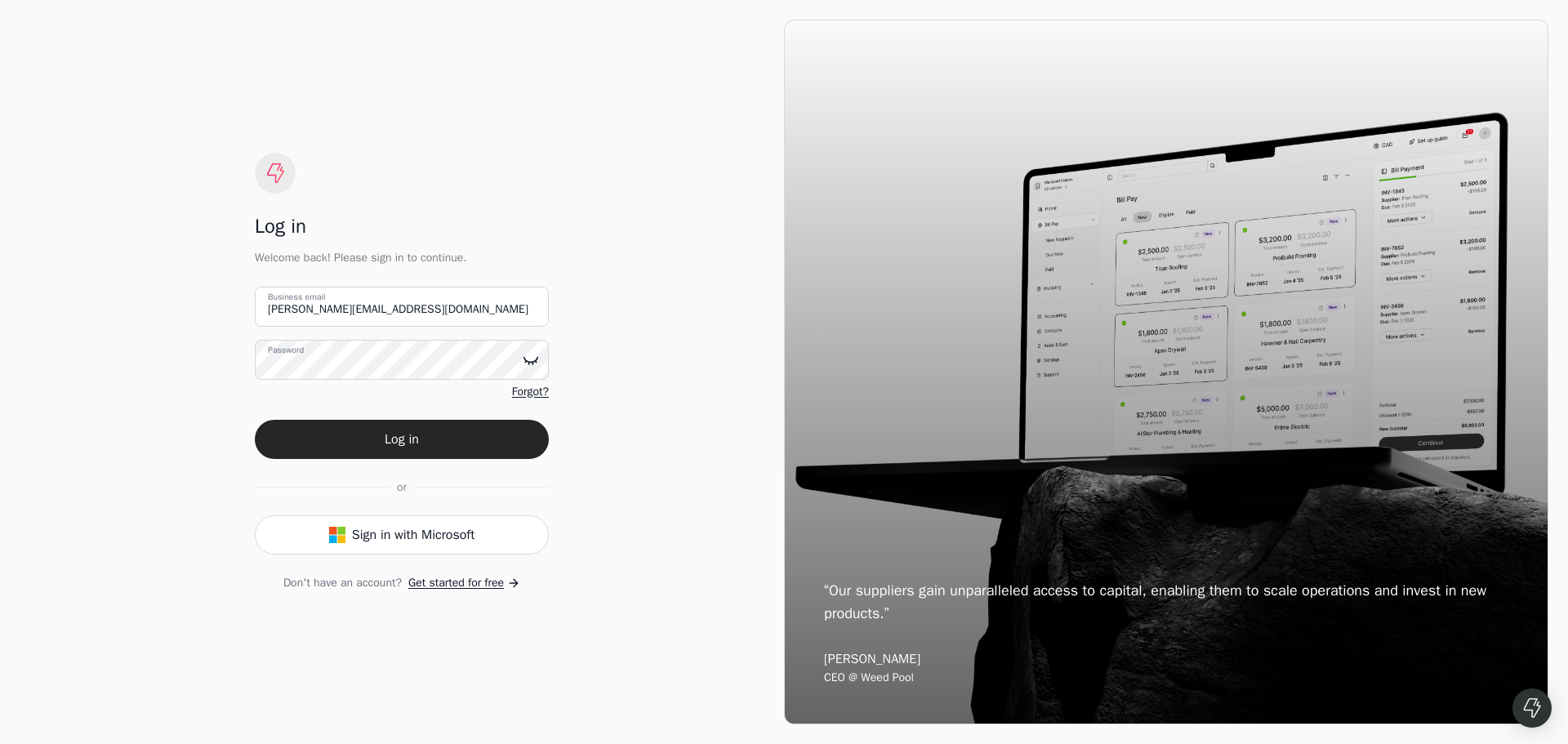 click 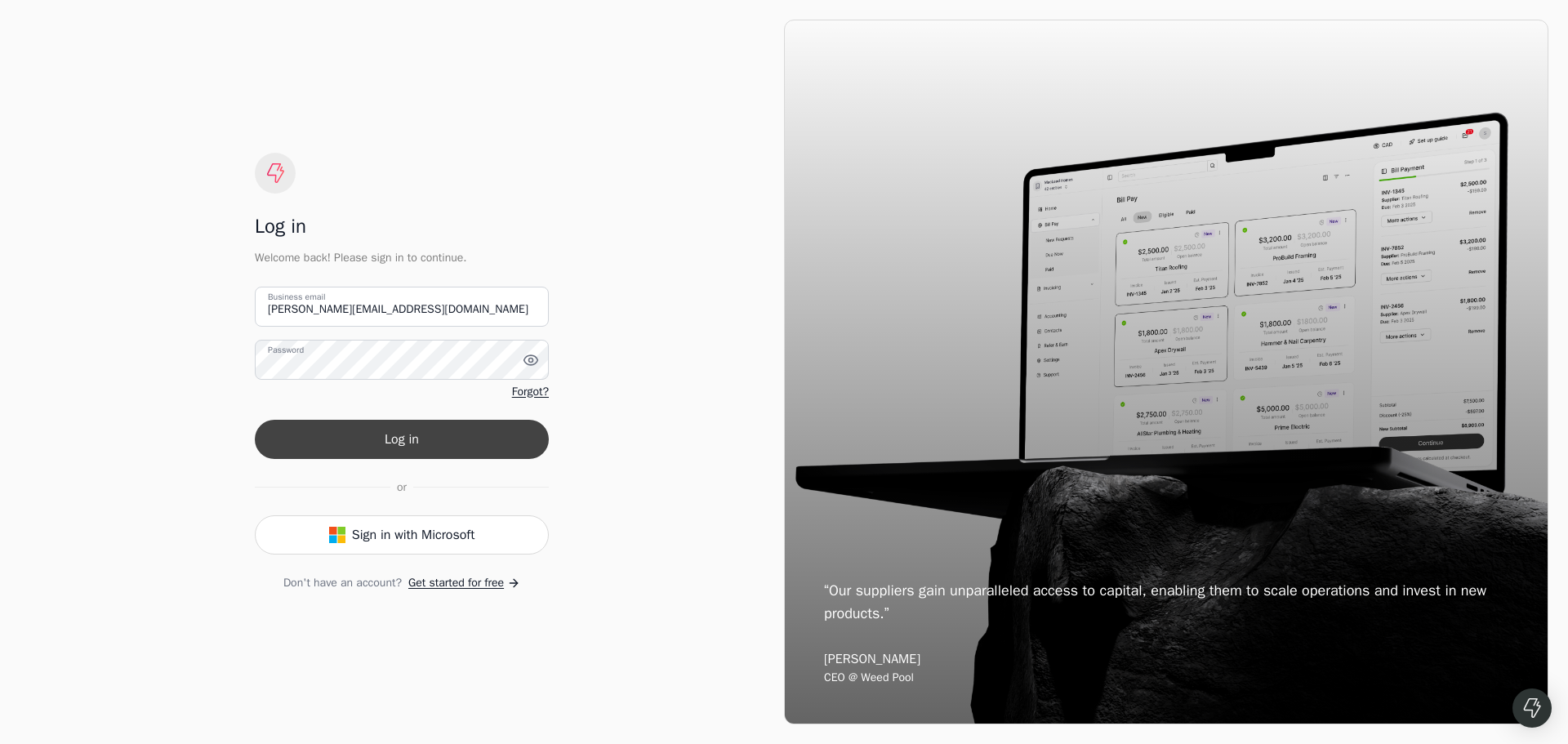 click on "Log in" at bounding box center [402, 439] 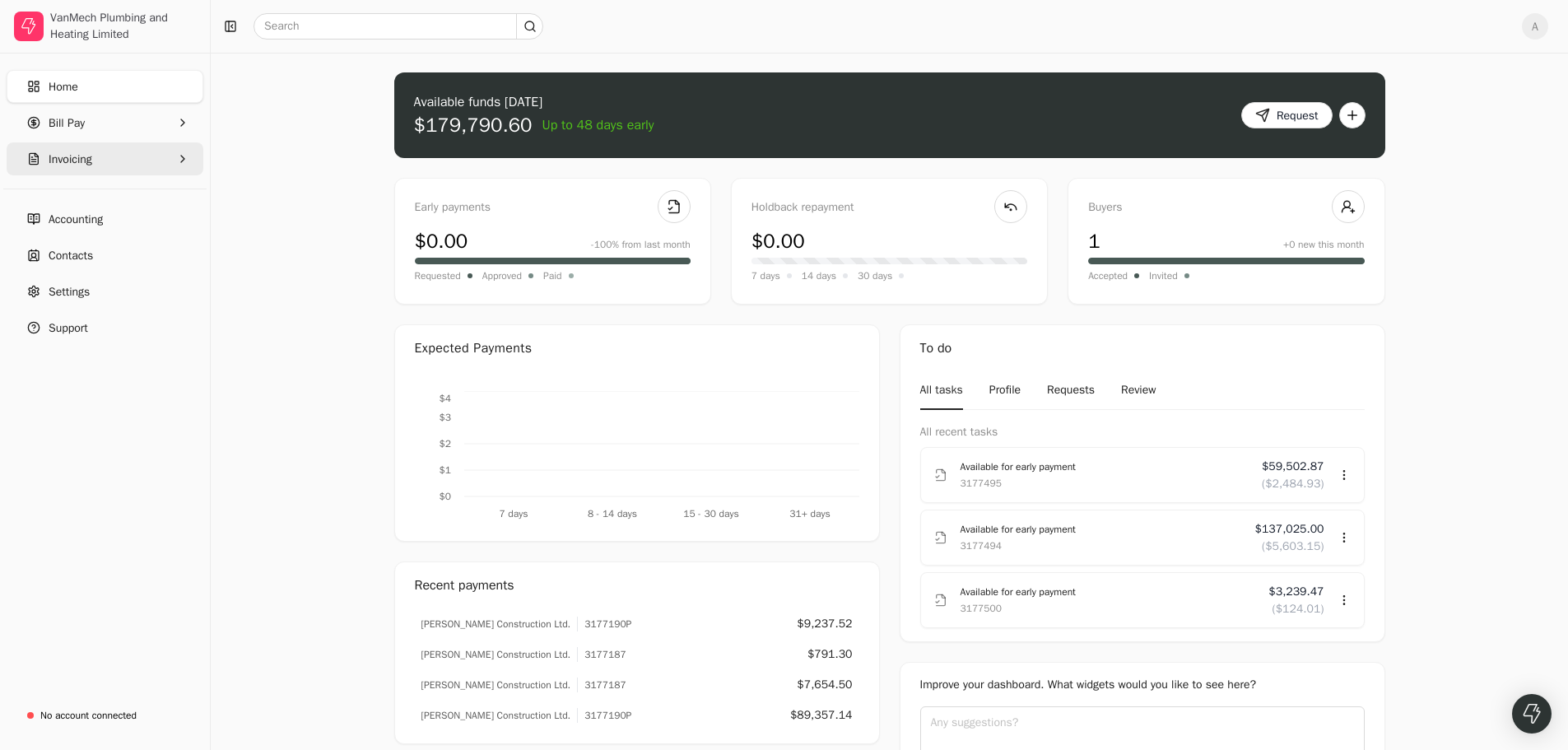 click on "Invoicing" at bounding box center (70, 159) 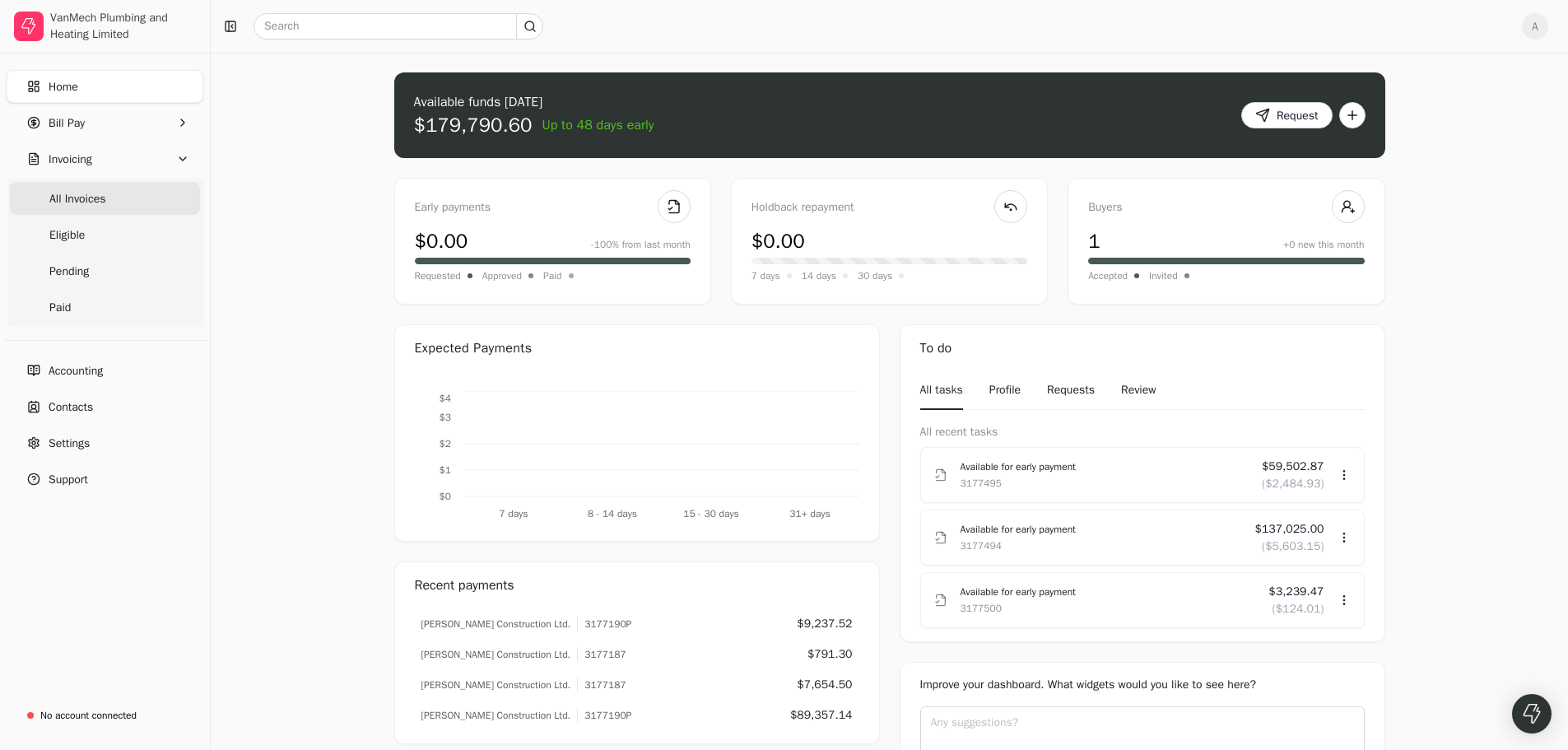 click on "All Invoices" at bounding box center [77, 198] 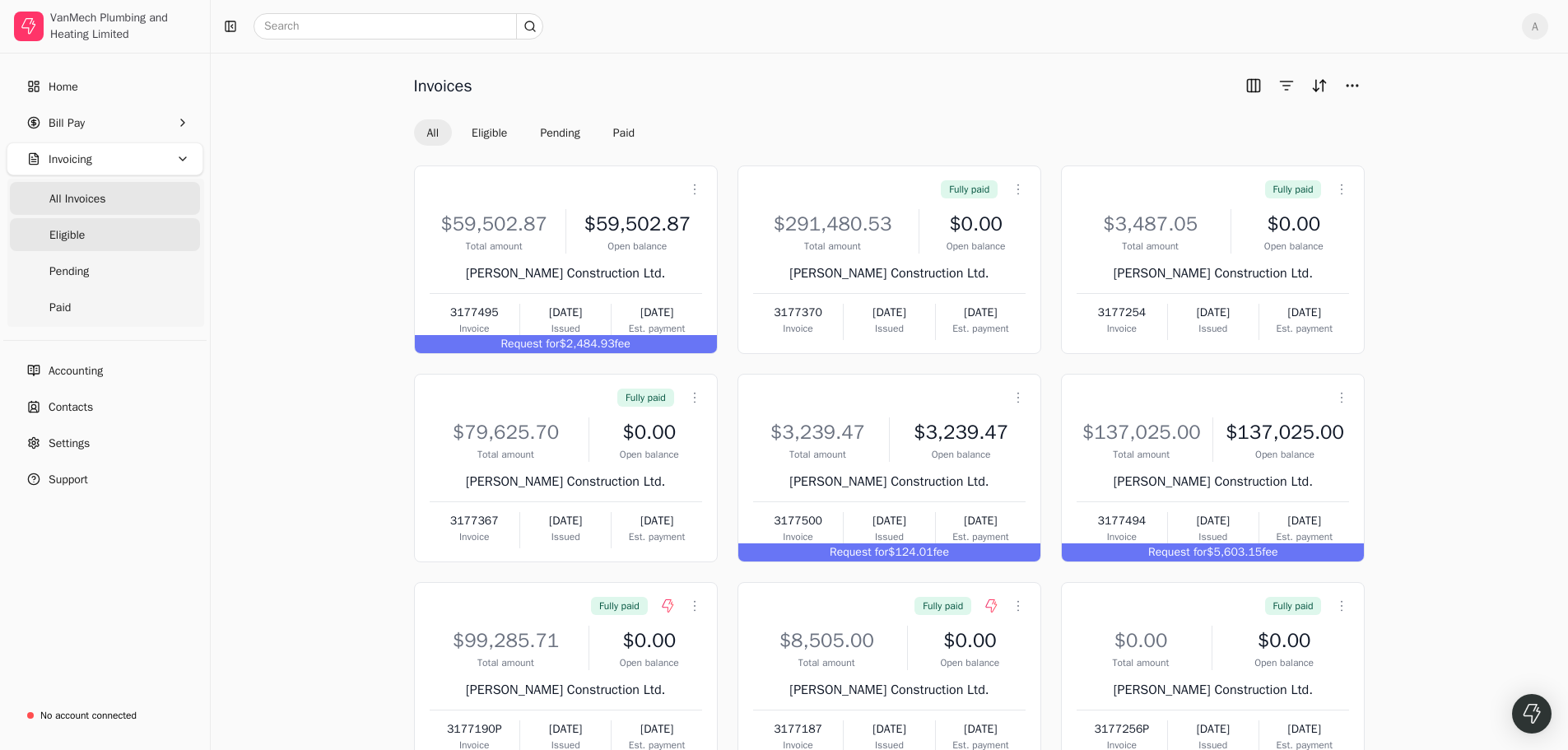 click on "Eligible" at bounding box center (105, 235) 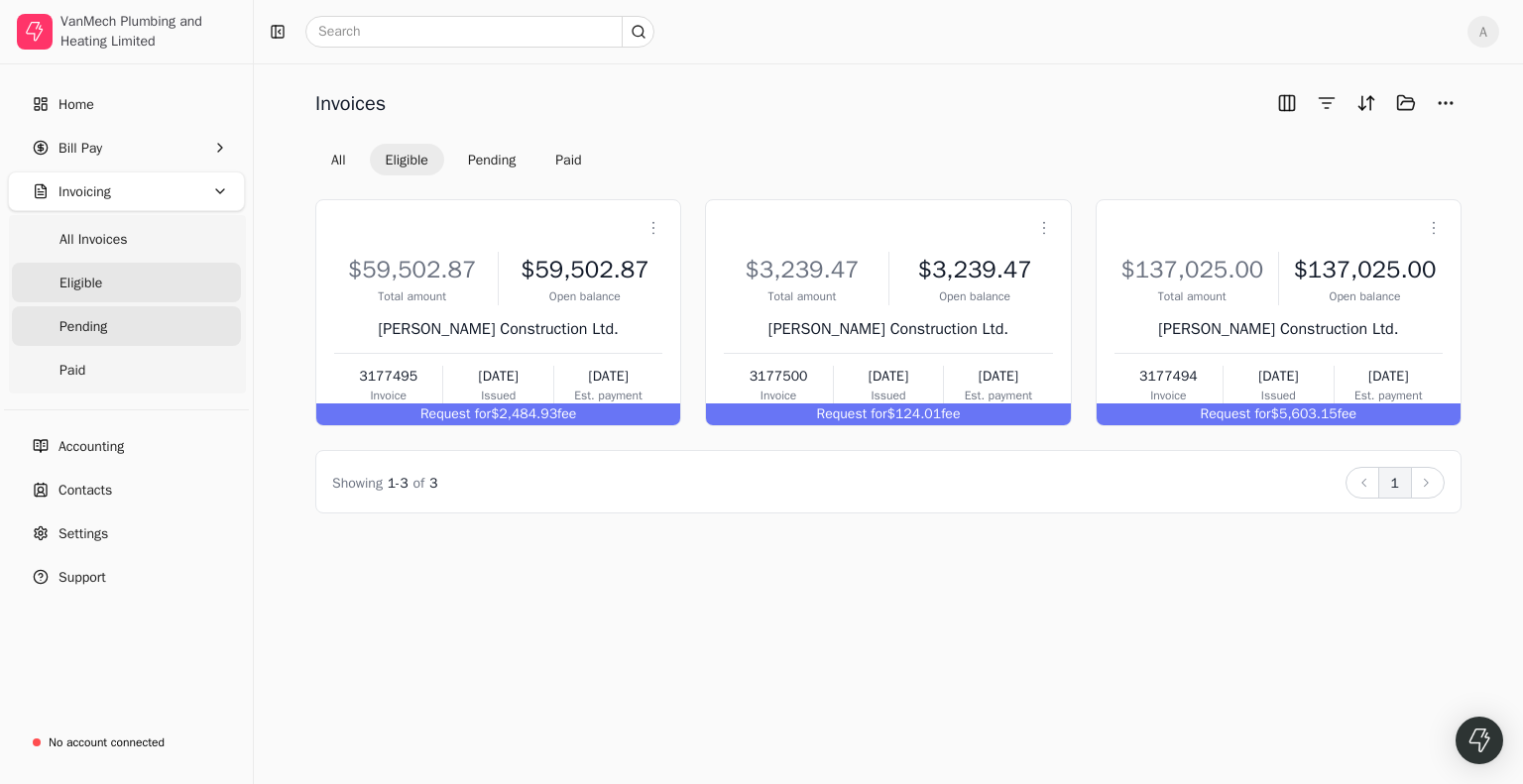 click on "Pending" at bounding box center [126, 326] 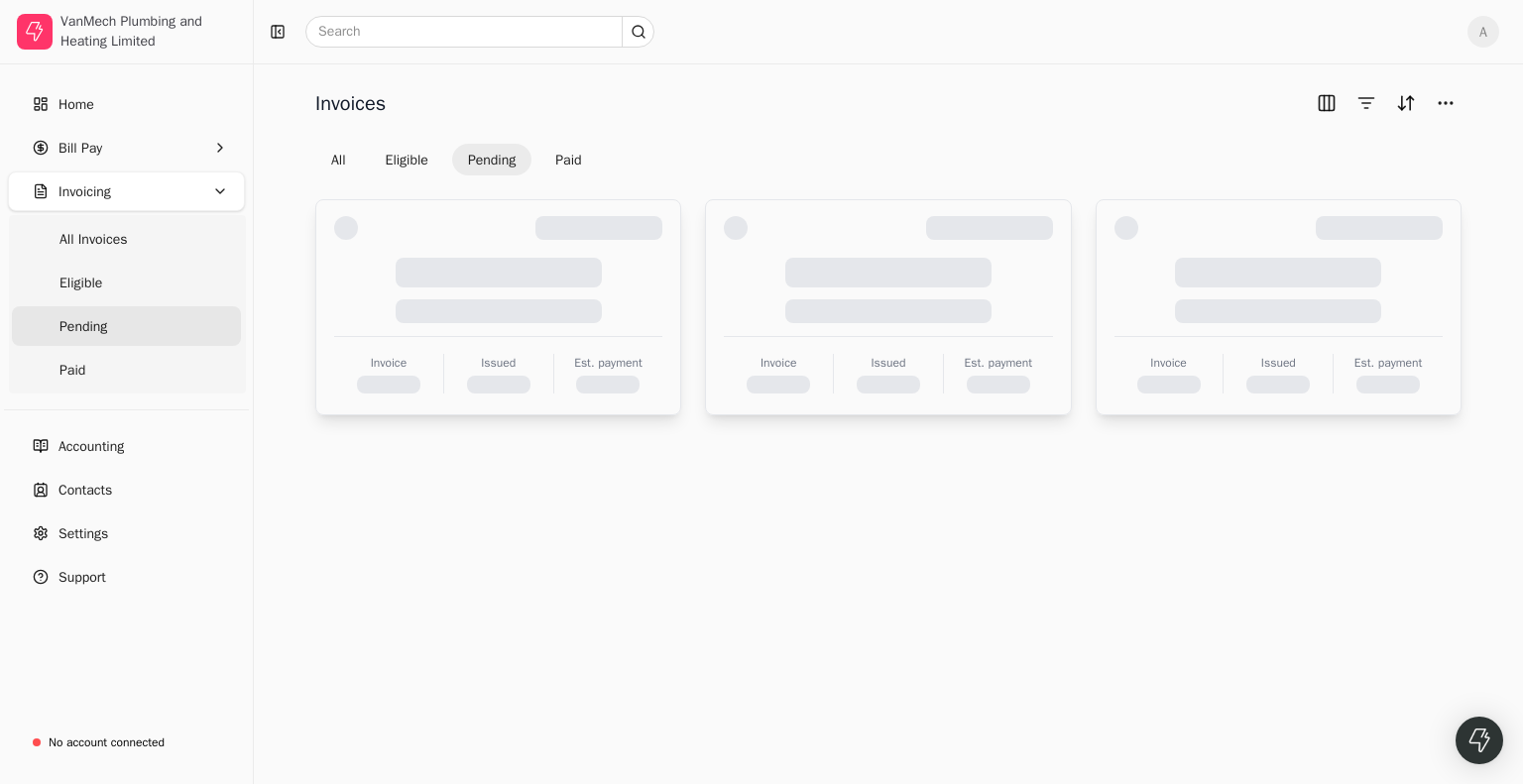 click on "Pending" at bounding box center (126, 326) 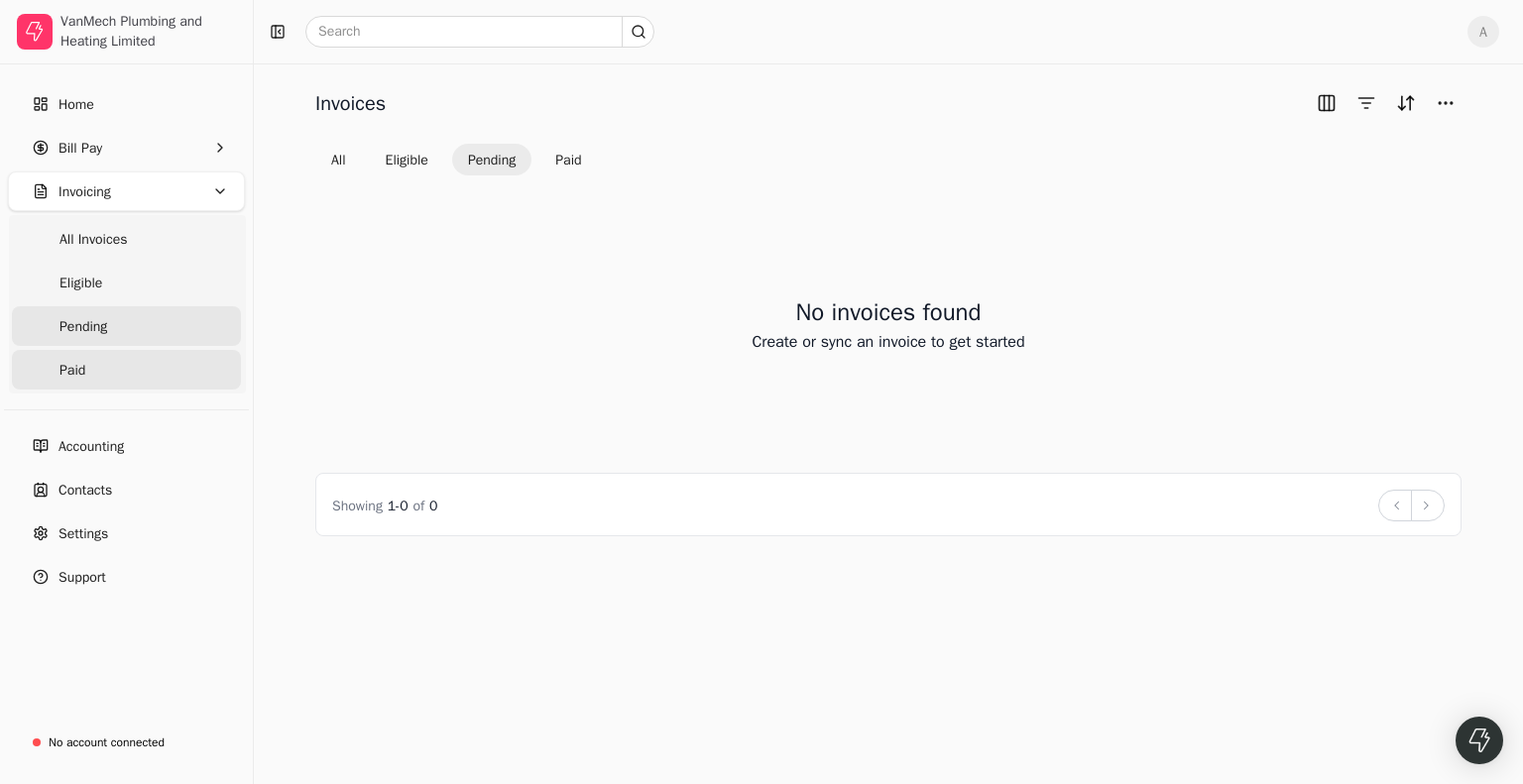 click on "Paid" at bounding box center [126, 370] 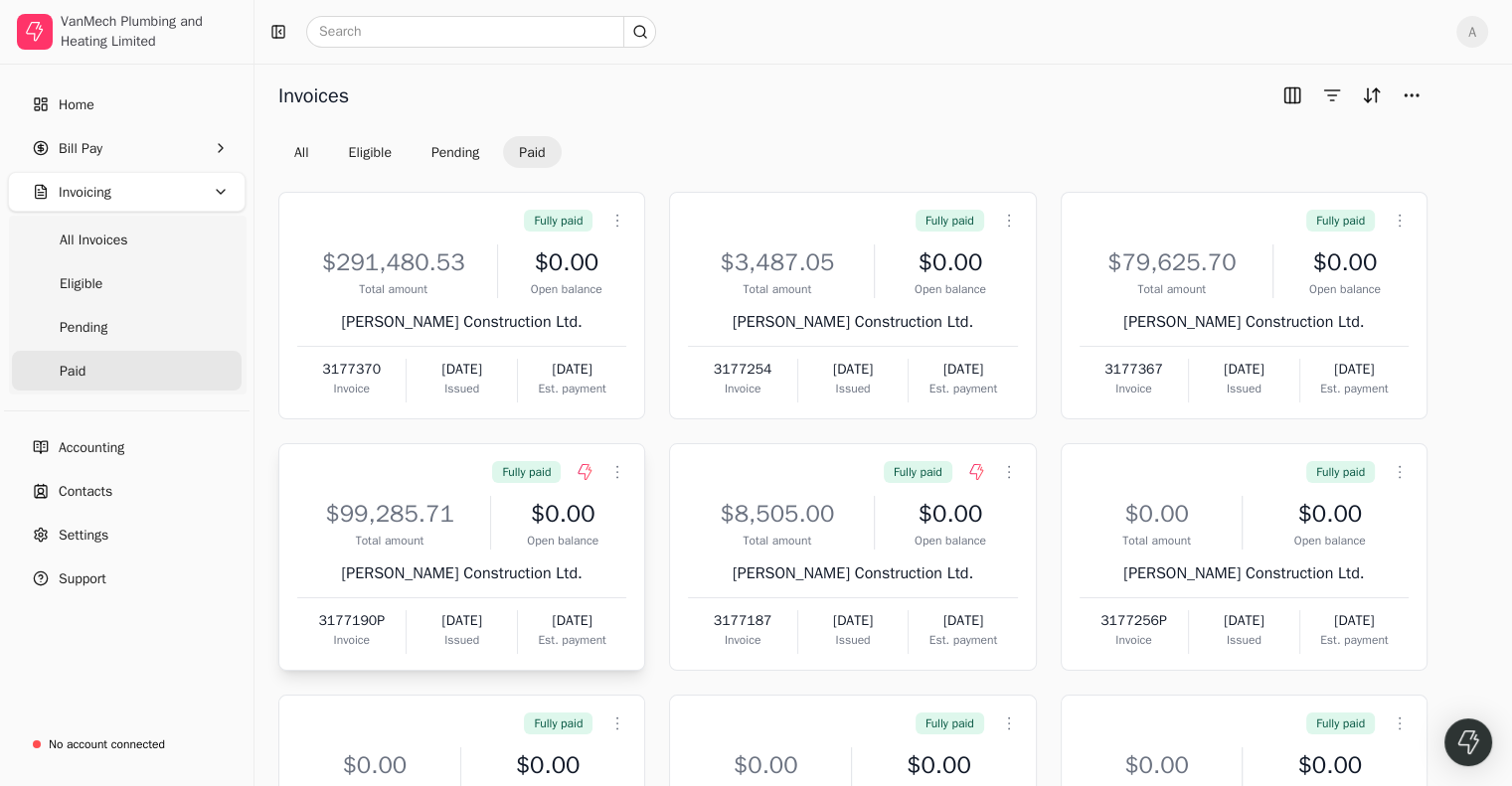 scroll, scrollTop: 0, scrollLeft: 0, axis: both 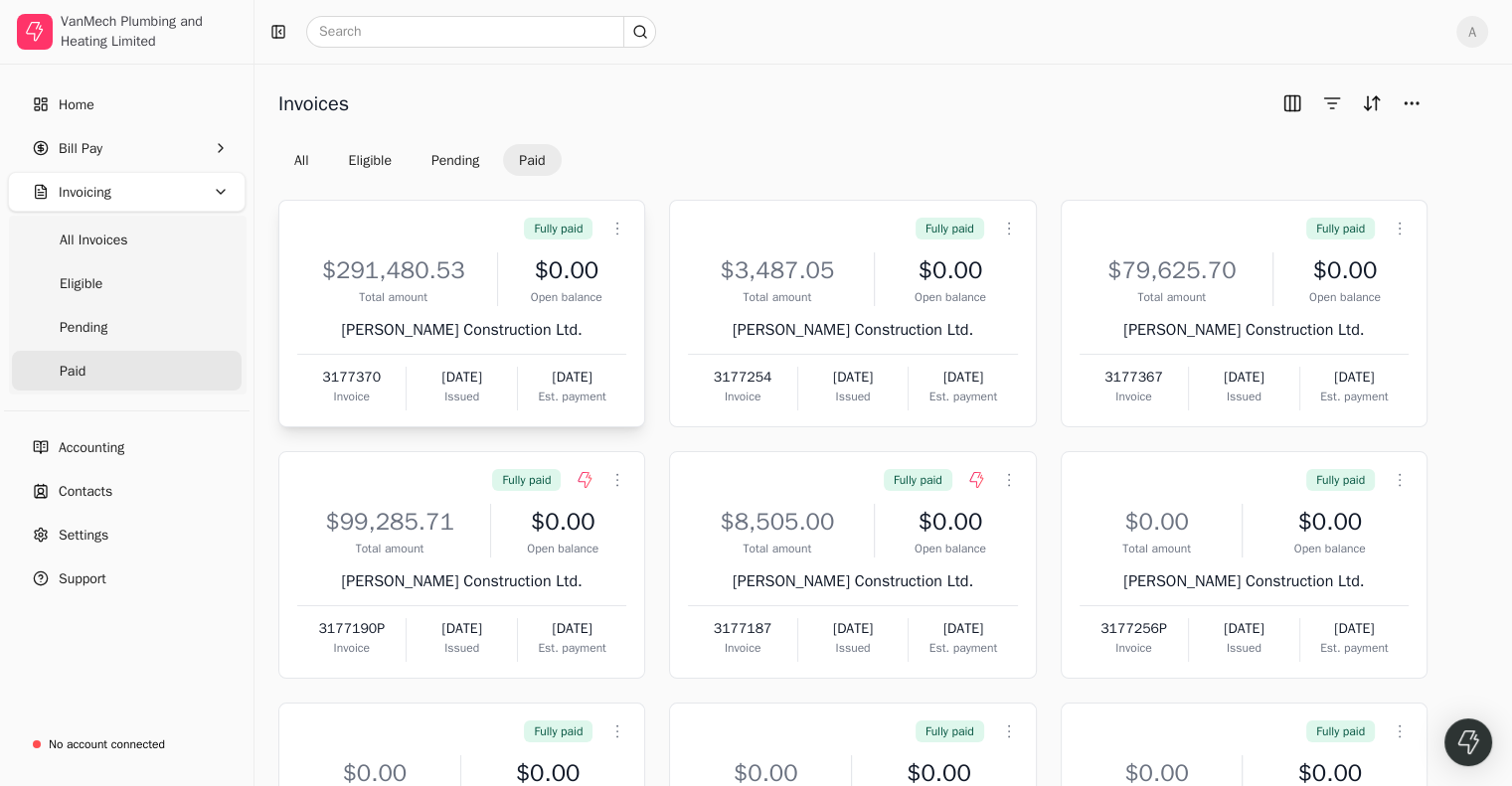 click on "$291,480.53" at bounding box center [393, 270] 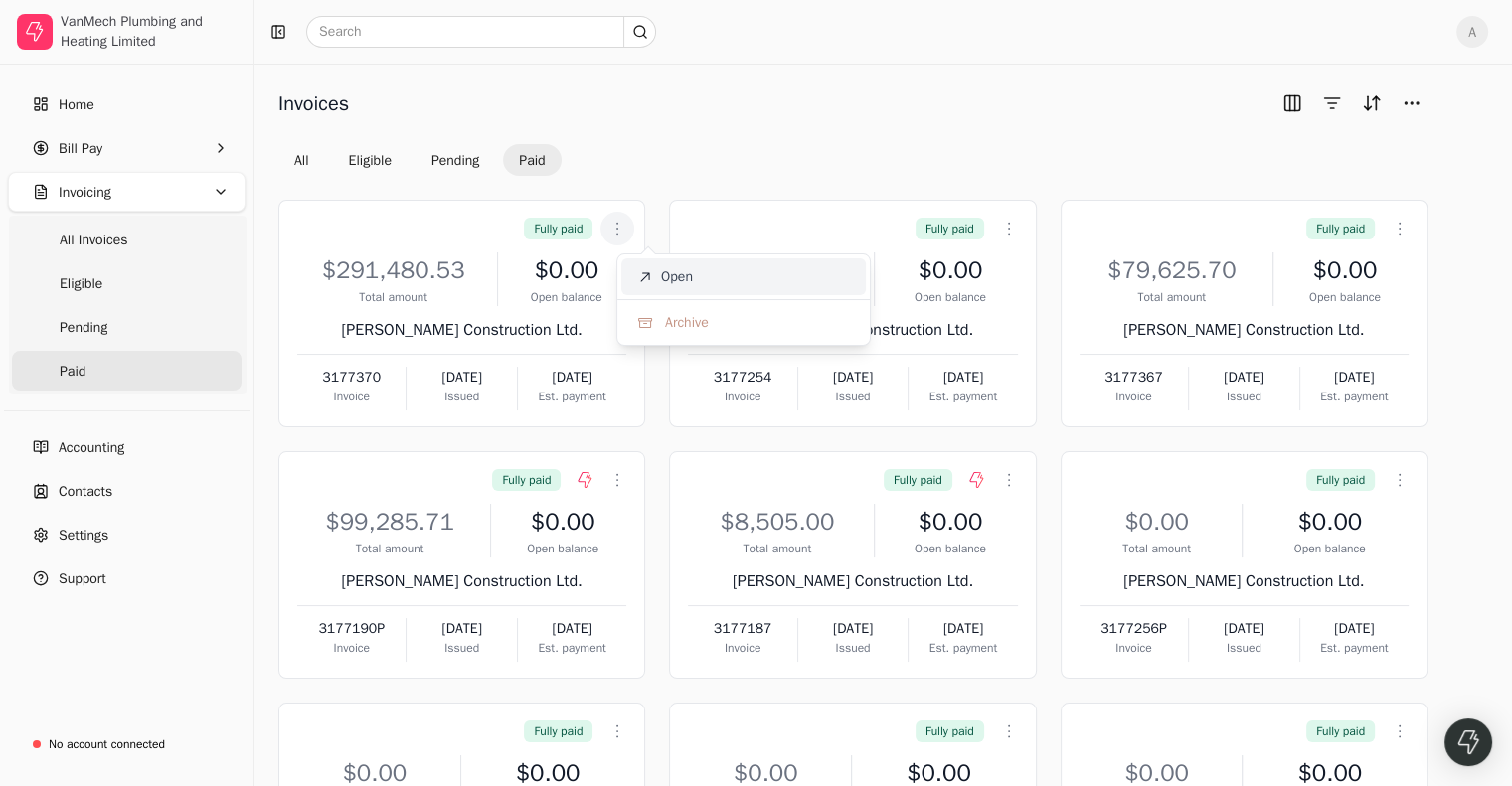 click 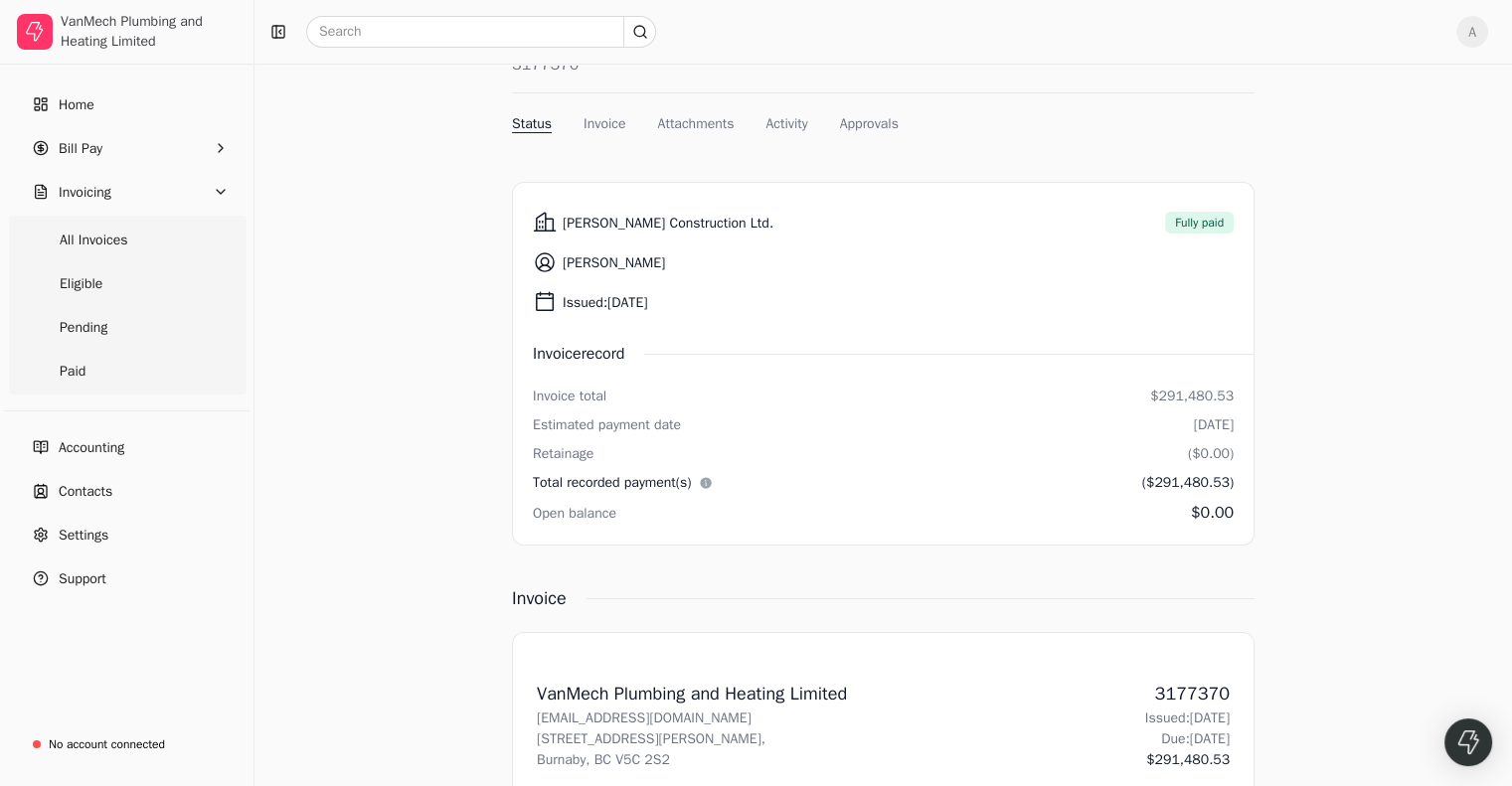 scroll, scrollTop: 0, scrollLeft: 0, axis: both 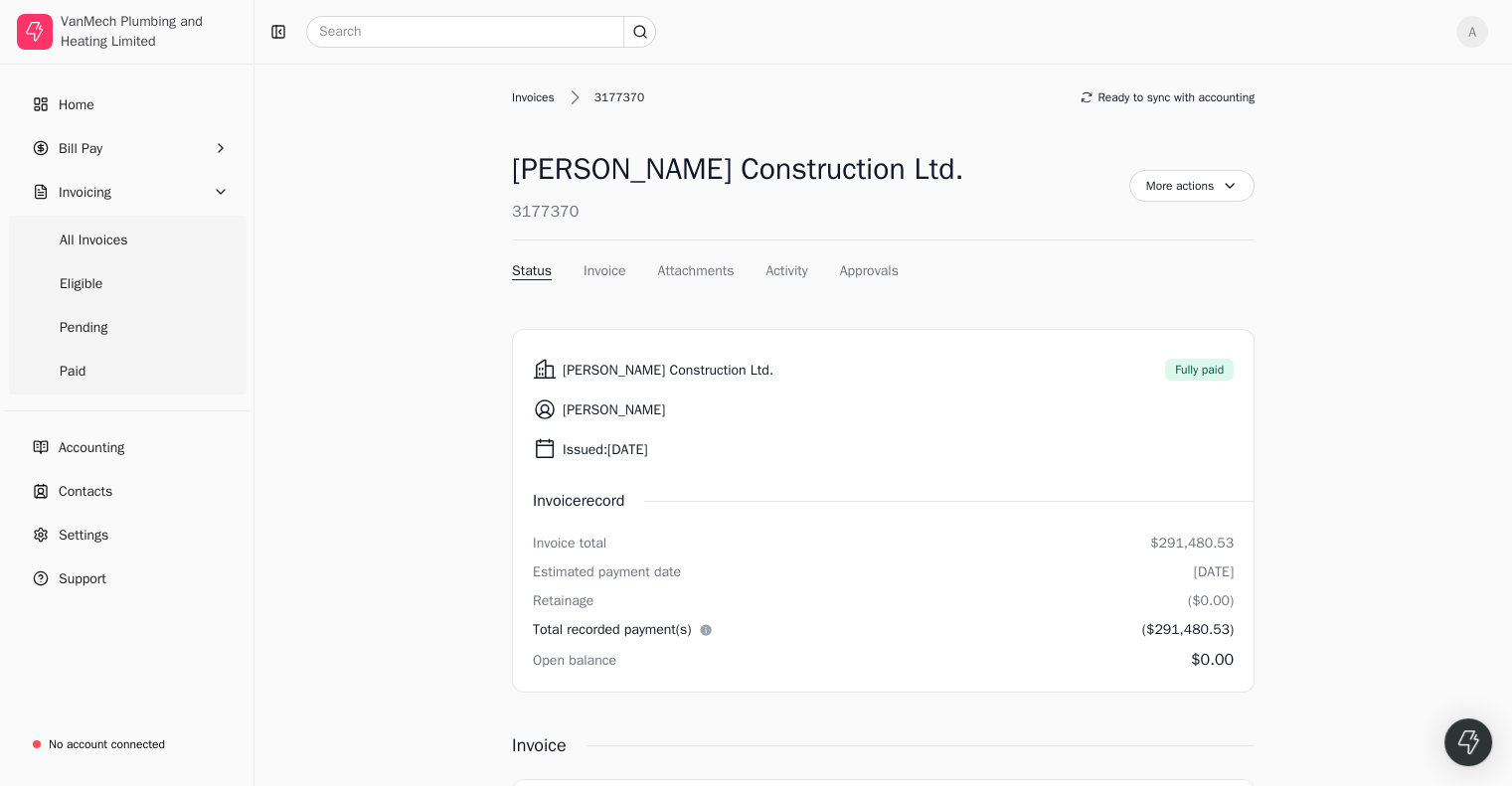 click on "Invoices" at bounding box center [538, 97] 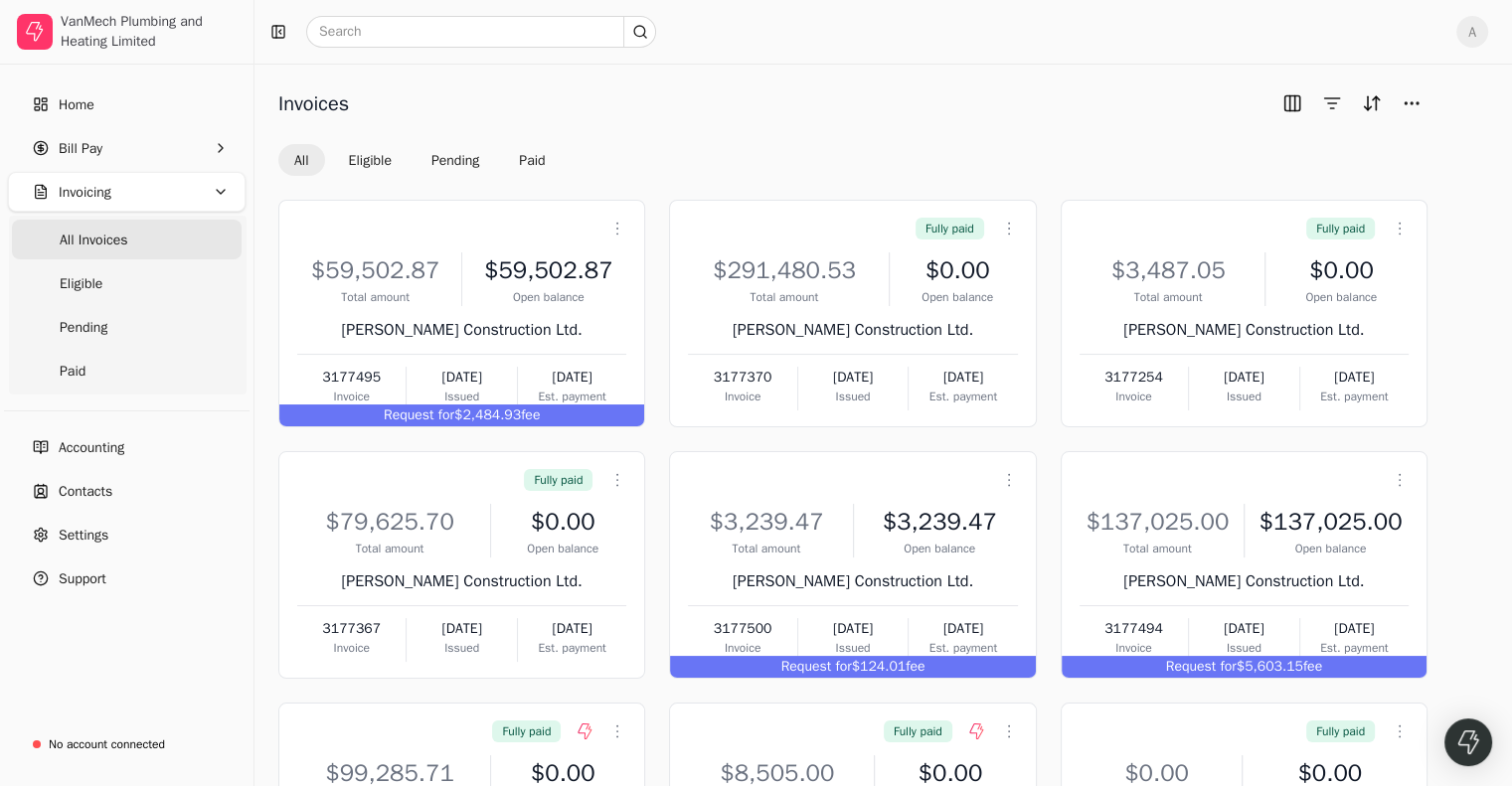 click on "All Eligible Pending Paid" at bounding box center (420, 160) 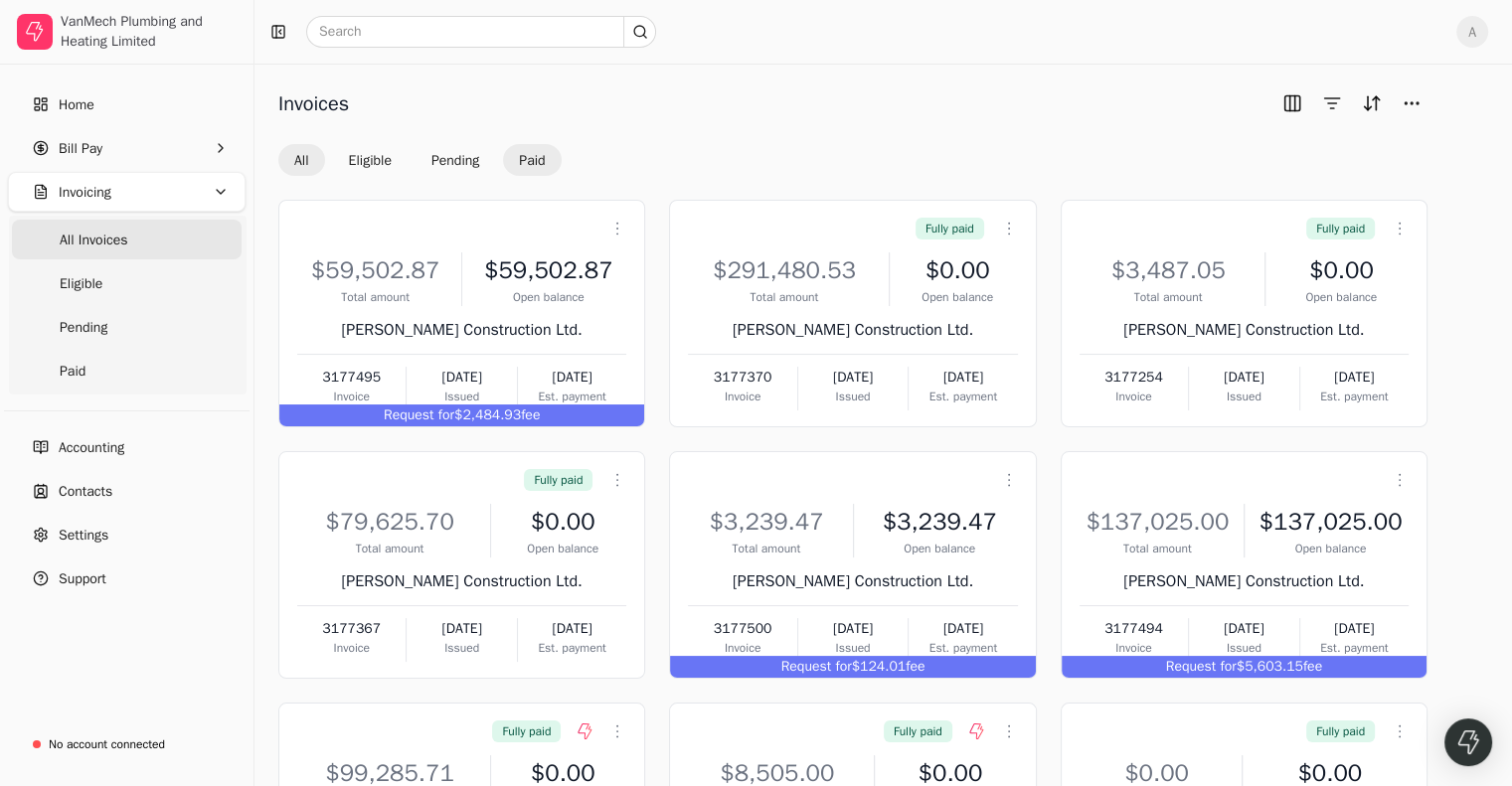 click on "Paid" at bounding box center [532, 160] 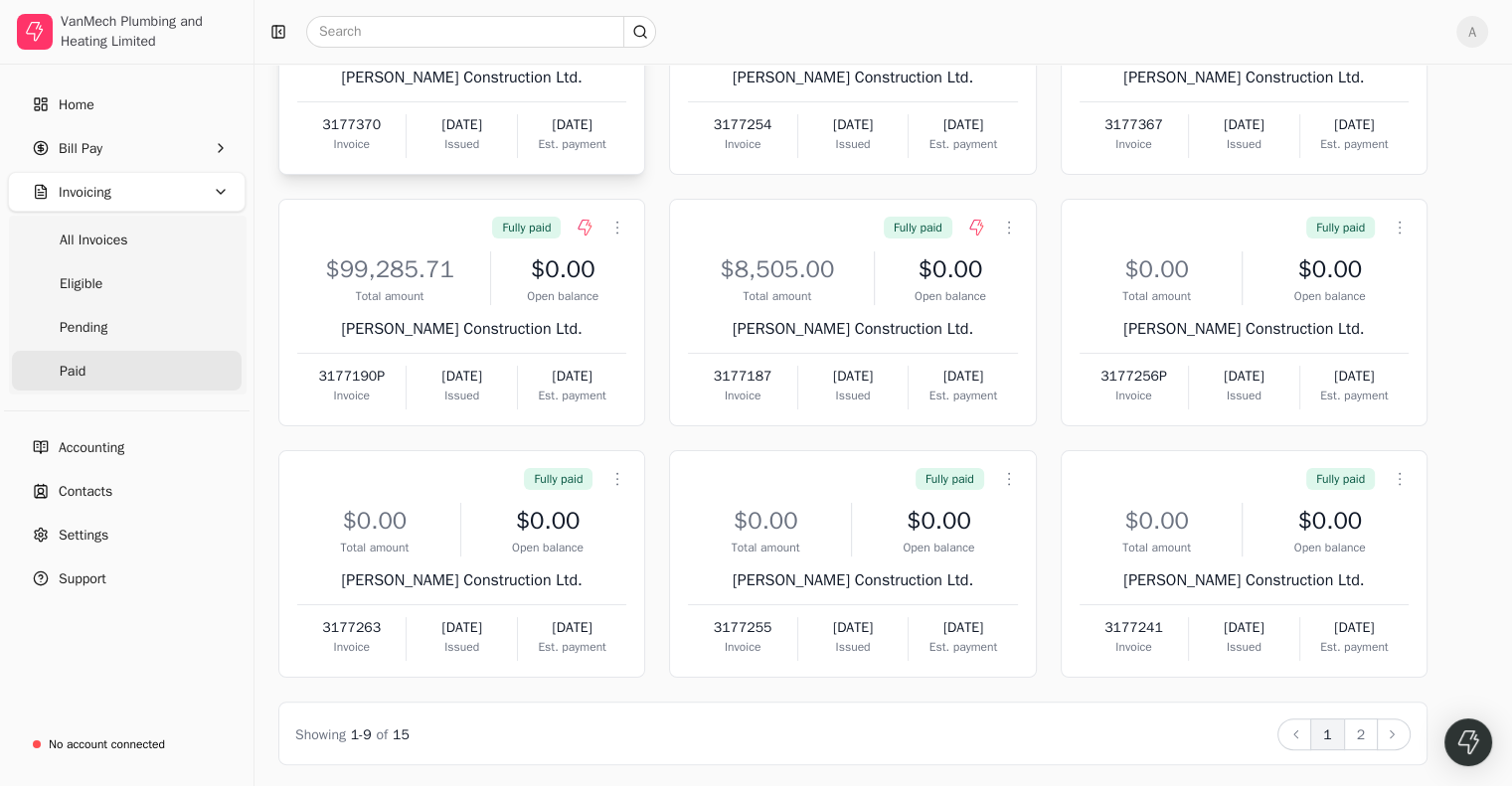 scroll, scrollTop: 0, scrollLeft: 0, axis: both 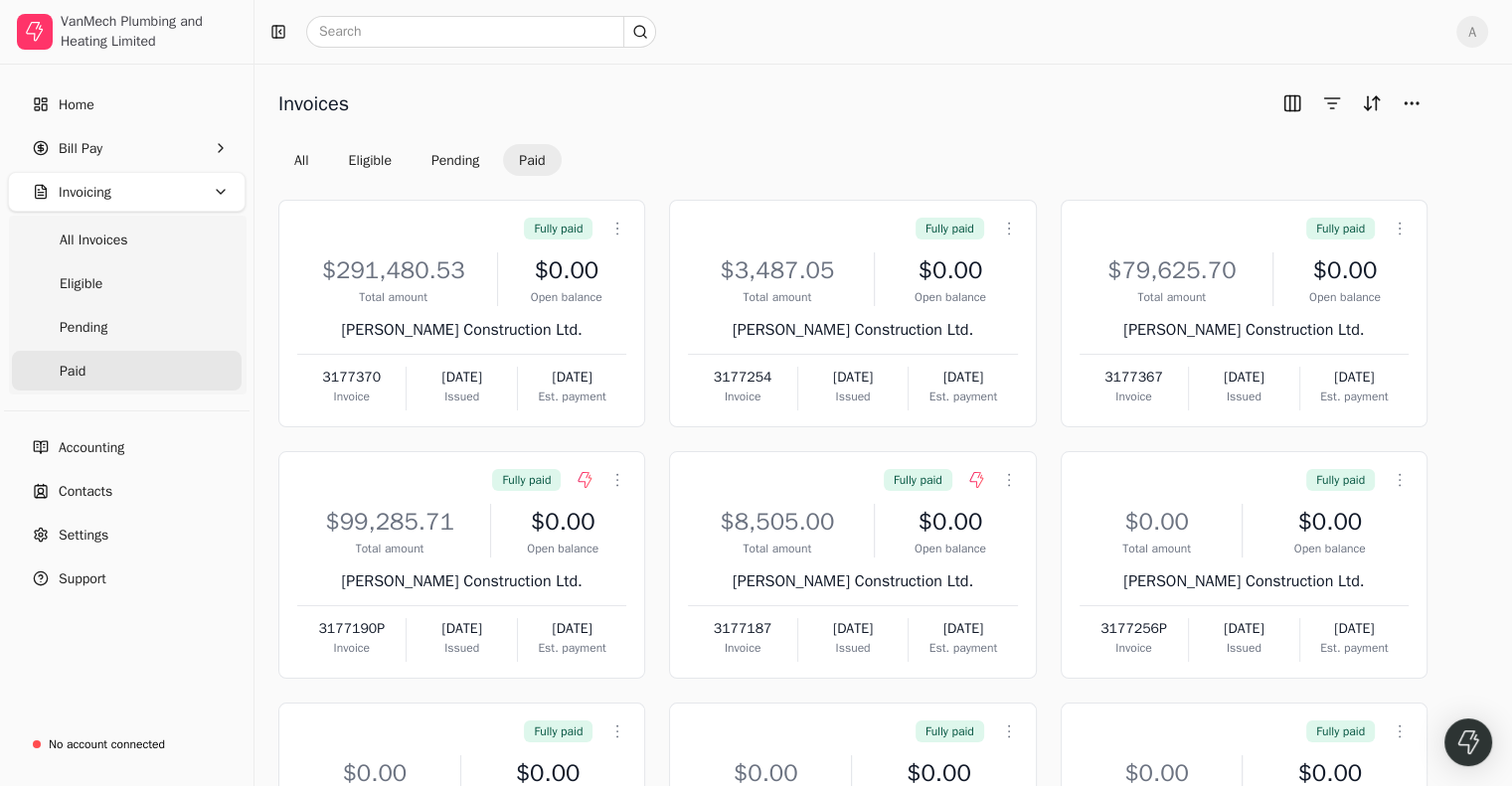 click on "Fully paid Context Menu Button $291,480.53 Total amount $0.00 Open balance [PERSON_NAME] Construction Ltd. 3177370 Invoice [DATE] Issued [DATE] Est. payment Fully paid Context Menu Button $3,487.05 Total amount $0.00 Open balance [PERSON_NAME] Construction Ltd. 3177254 Invoice [DATE] Issued [DATE] Est. payment Fully paid Context Menu Button $79,625.70 Total amount $0.00 Open balance [PERSON_NAME] Construction Ltd. 3177367 Invoice [DATE] Issued [DATE] Est. payment Fully paid Context Menu Button $99,285.71 Total amount $0.00 Open balance [PERSON_NAME] Construction Ltd. 3177190P Invoice [DATE] Issued [DATE] Est. payment Fully paid Context Menu Button $8,505.00 Total amount $0.00 Open balance [PERSON_NAME] Construction Ltd. 3177187 Invoice [DATE] Issued [DATE] Est. payment Fully paid Context Menu Button $0.00 Total amount $0.00 Open balance [PERSON_NAME] Construction Ltd. 3177256P Invoice [DATE] Issued [DATE] Est. payment Fully paid Context Menu Button $0.00 Total amount $0.00 Open balance [PERSON_NAME] Construction Ltd. Issued" at bounding box center [853, 596] 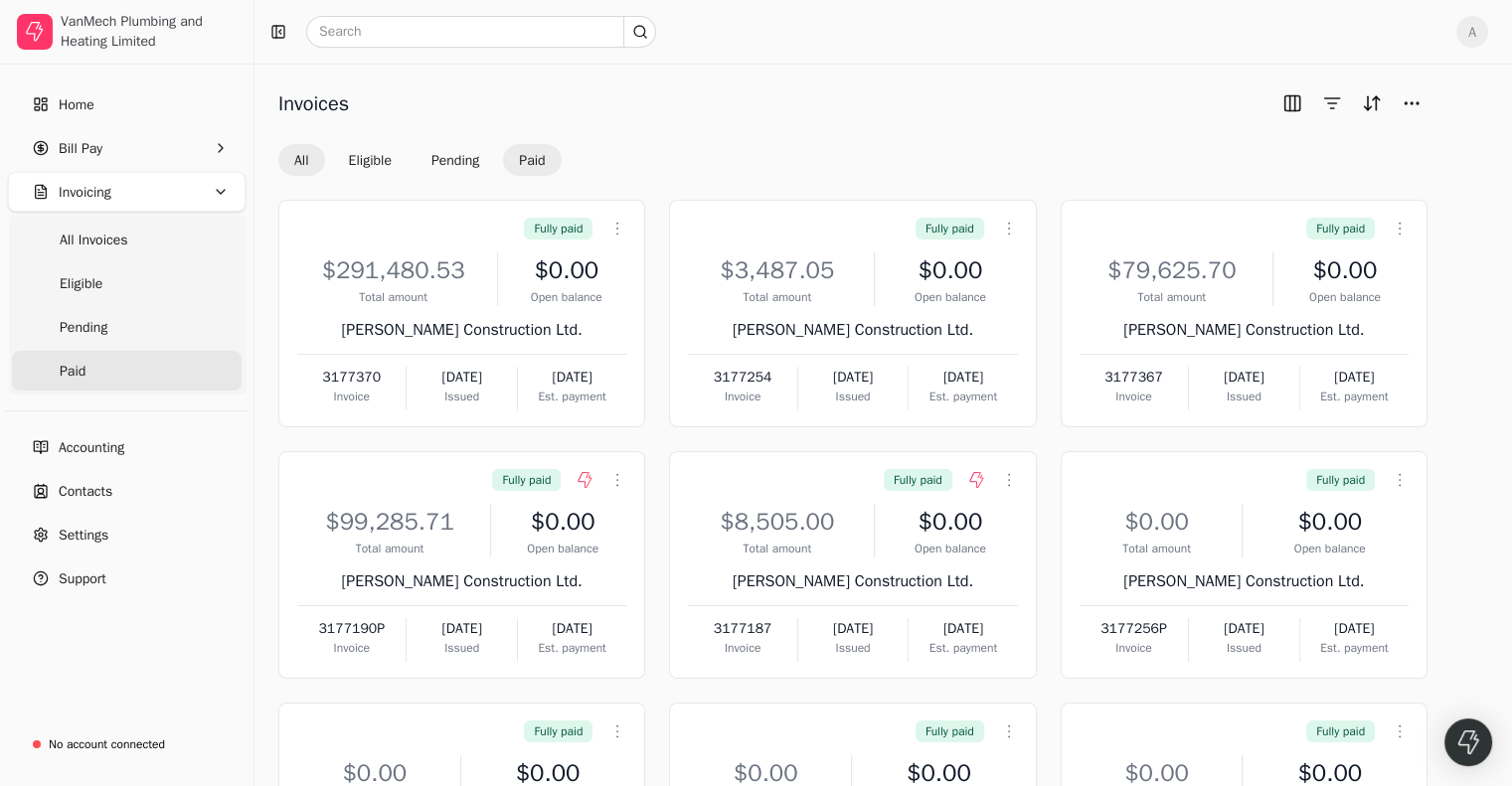 click on "All Eligible Pending Paid" at bounding box center [420, 160] 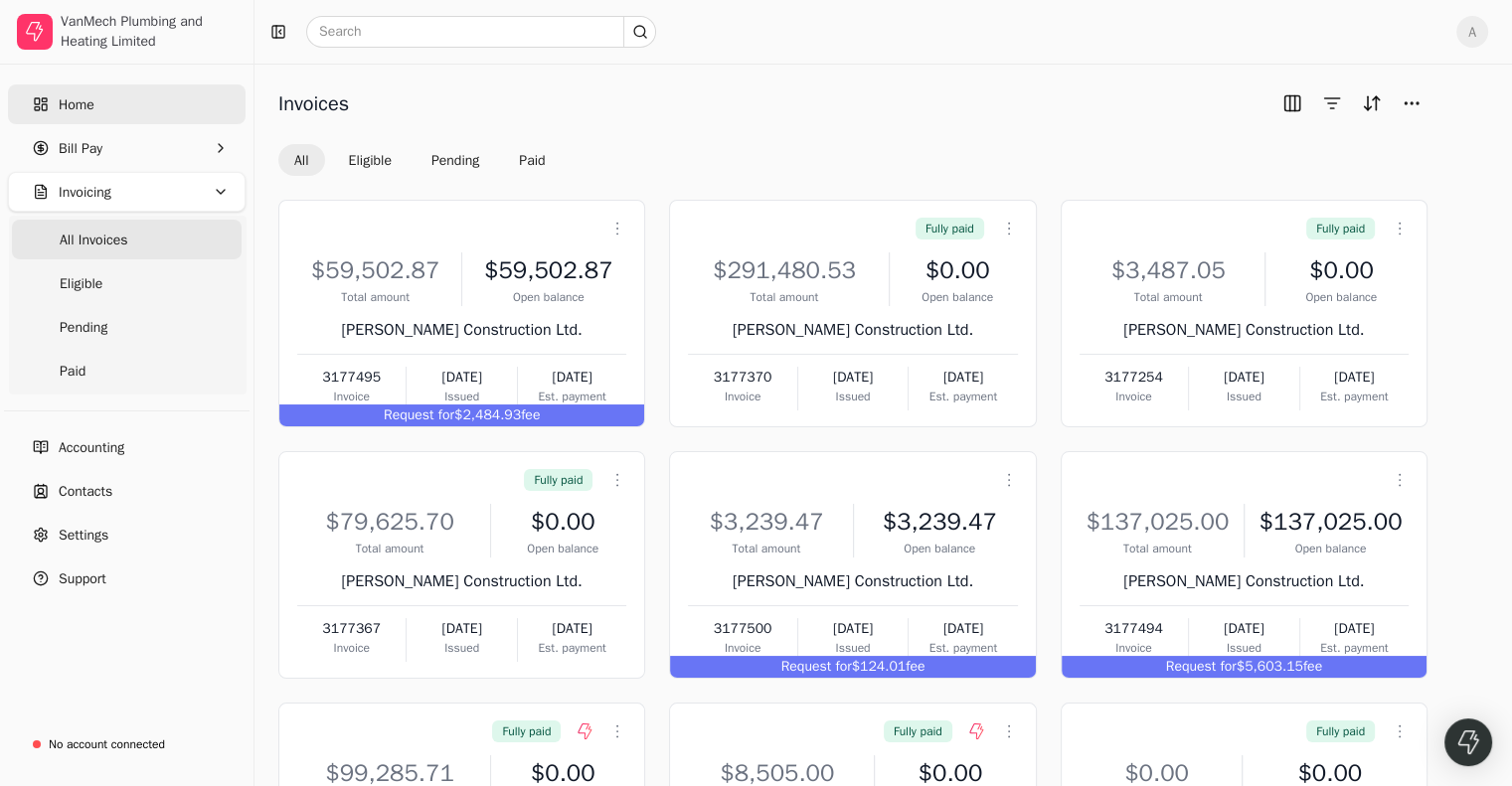 click on "Home" at bounding box center (126, 104) 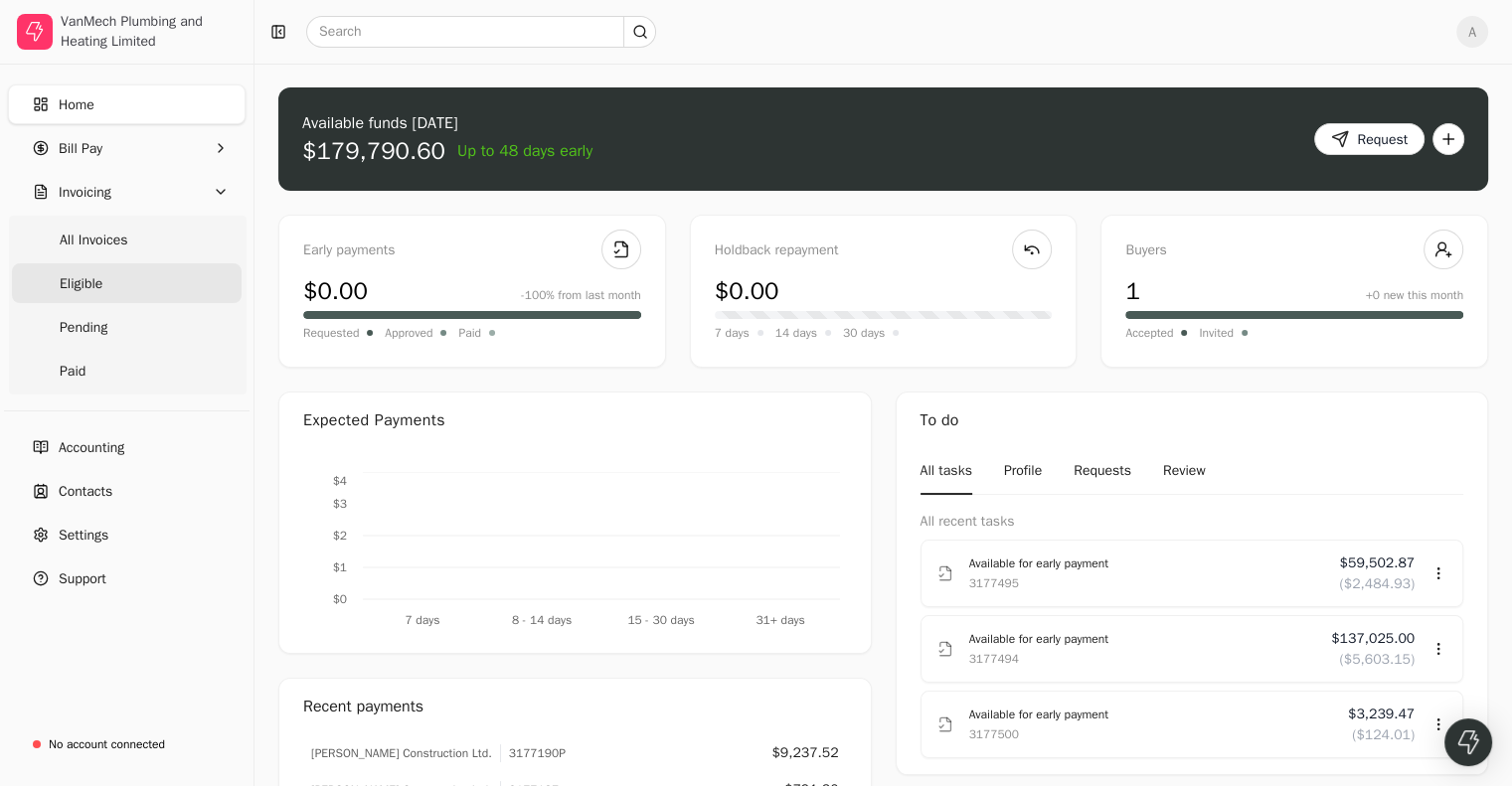 click on "Eligible" at bounding box center (126, 283) 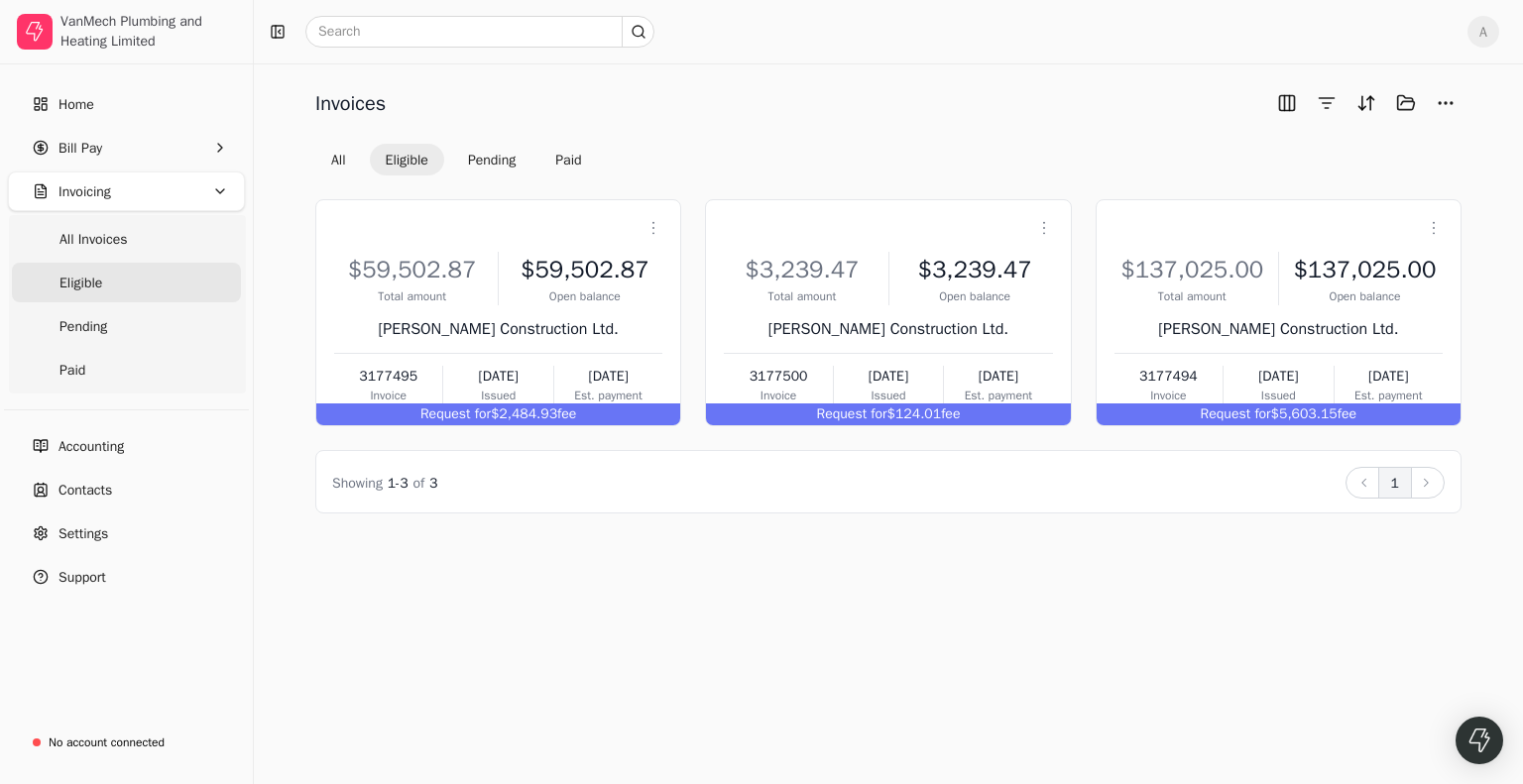 click on "Invoices Selected items:  0 All Eligible Pending Paid Context Menu Button $59,502.87 Total amount $59,502.87 Open balance [PERSON_NAME] Construction Ltd. 3177495 Invoice [DATE] Issued [DATE] Est. payment Request for  $2,484.93  fee Context Menu Button $3,239.47 Total amount $3,239.47 Open balance [PERSON_NAME] Construction Ltd. 3177500 Invoice [DATE] Issued [DATE] Est. payment Request for  $124.01  fee Context Menu Button $137,025.00 Total amount $137,025.00 Open balance [PERSON_NAME] Construction Ltd. 3177494 Invoice [DATE] Issued [DATE] Est. payment Request for  $5,603.15  fee Showing   1 - 3   of   3 Back 1 Next" at bounding box center (888, 423) 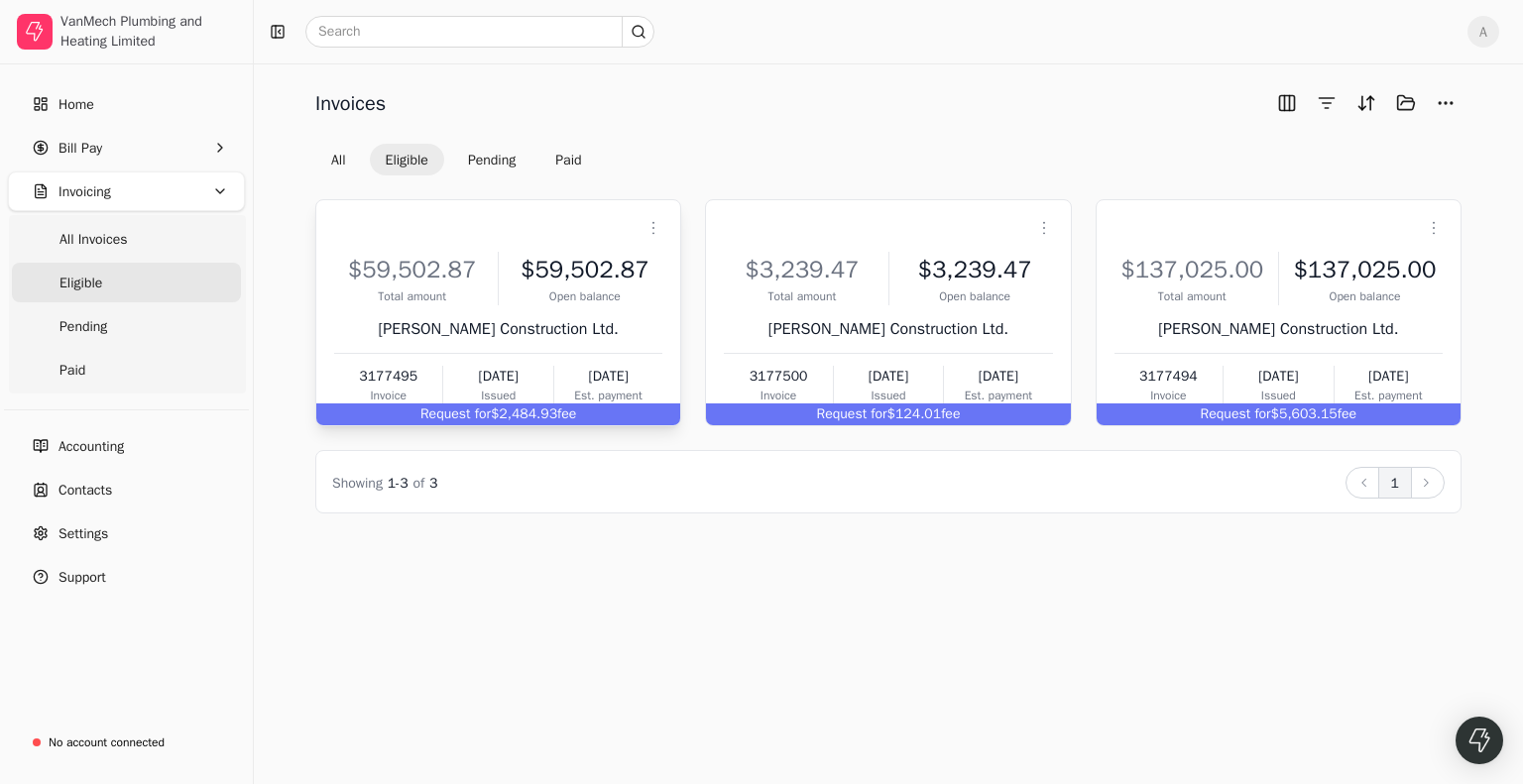 click on "$59,502.87 Total amount $59,502.87 Open balance [PERSON_NAME] Construction Ltd. 3177495 Invoice [DATE] Issued [DATE] Est. payment" at bounding box center (498, 324) 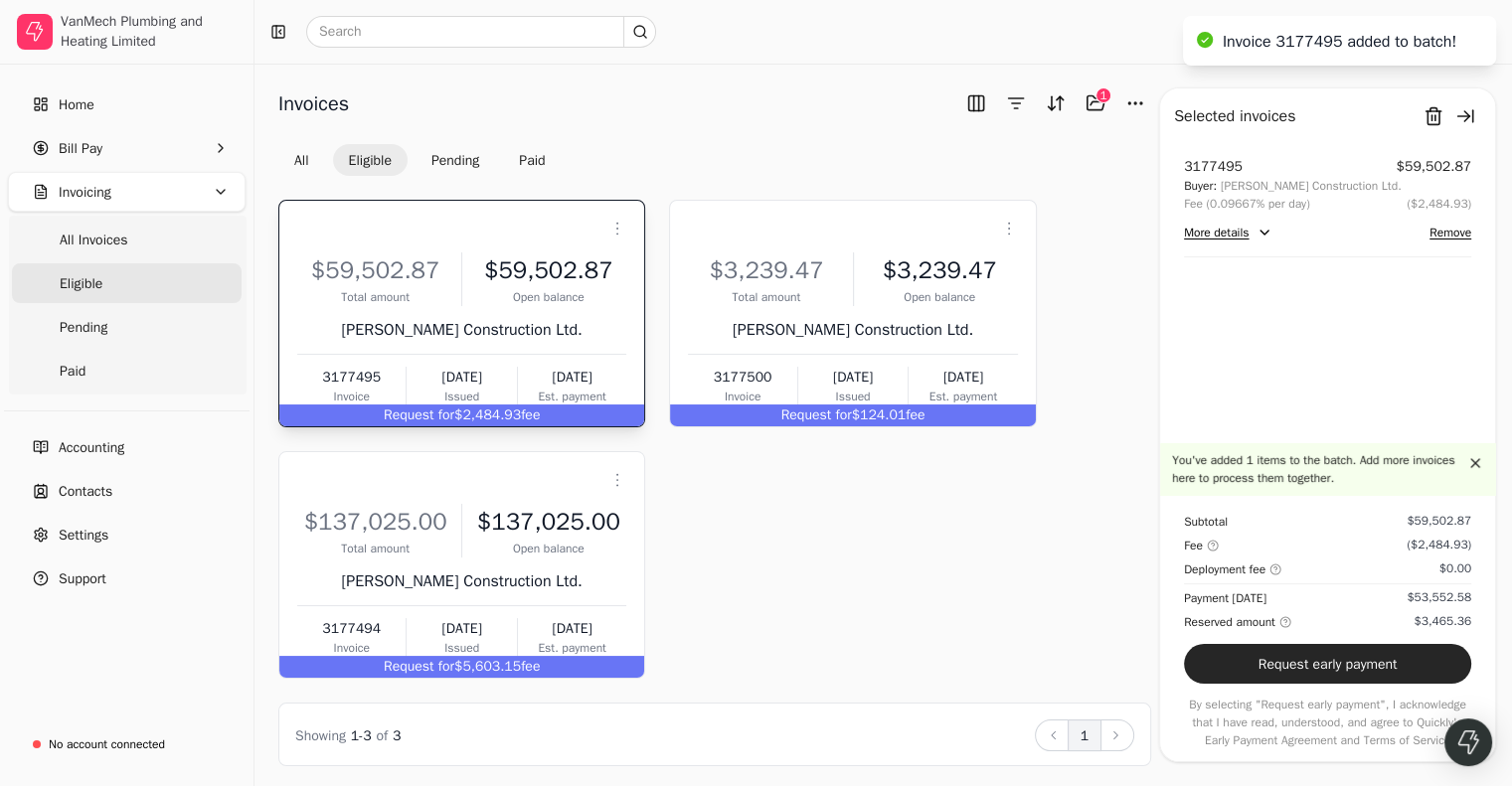 scroll, scrollTop: 1, scrollLeft: 0, axis: vertical 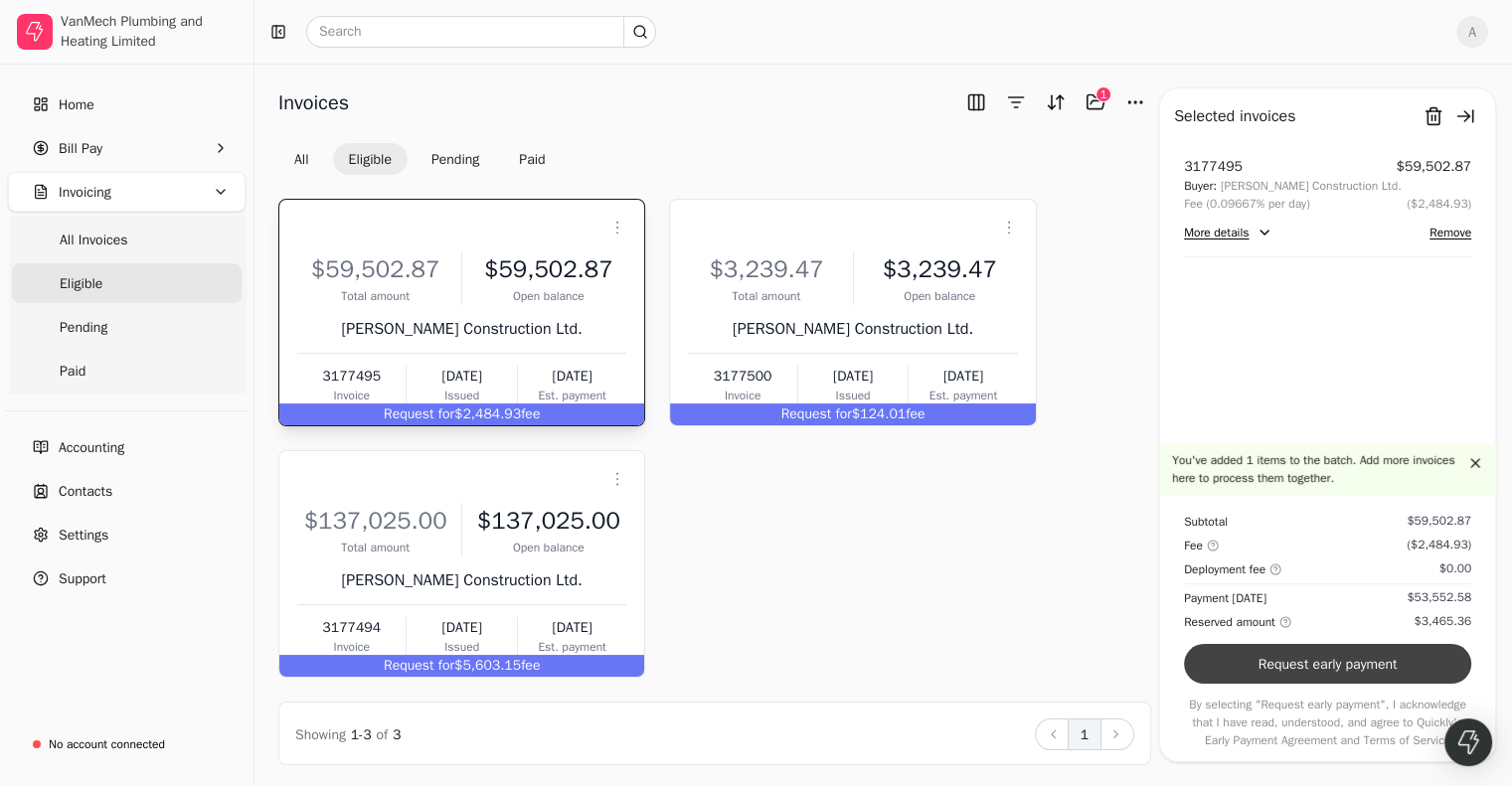 click on "Request early payment" at bounding box center [1327, 664] 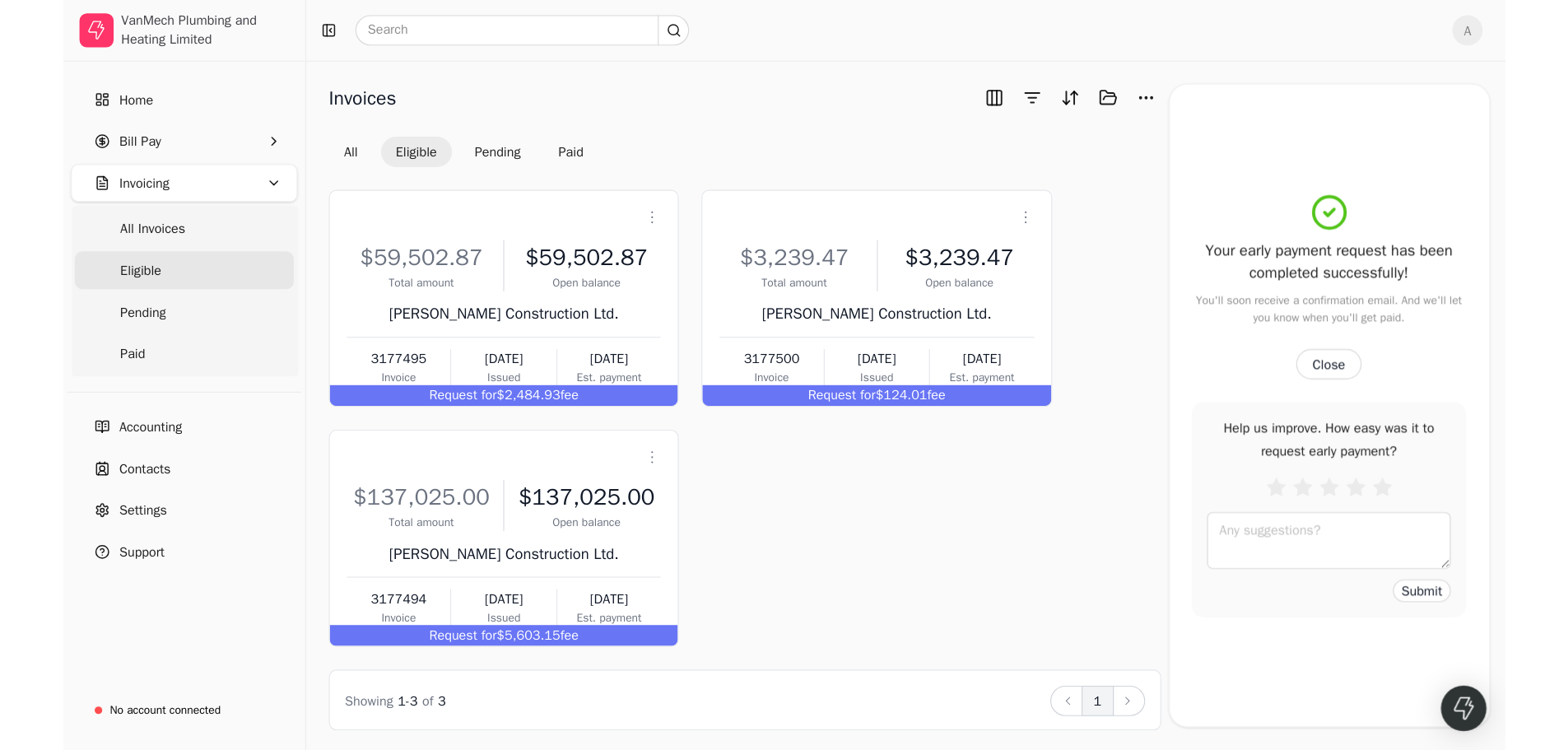 scroll, scrollTop: 0, scrollLeft: 0, axis: both 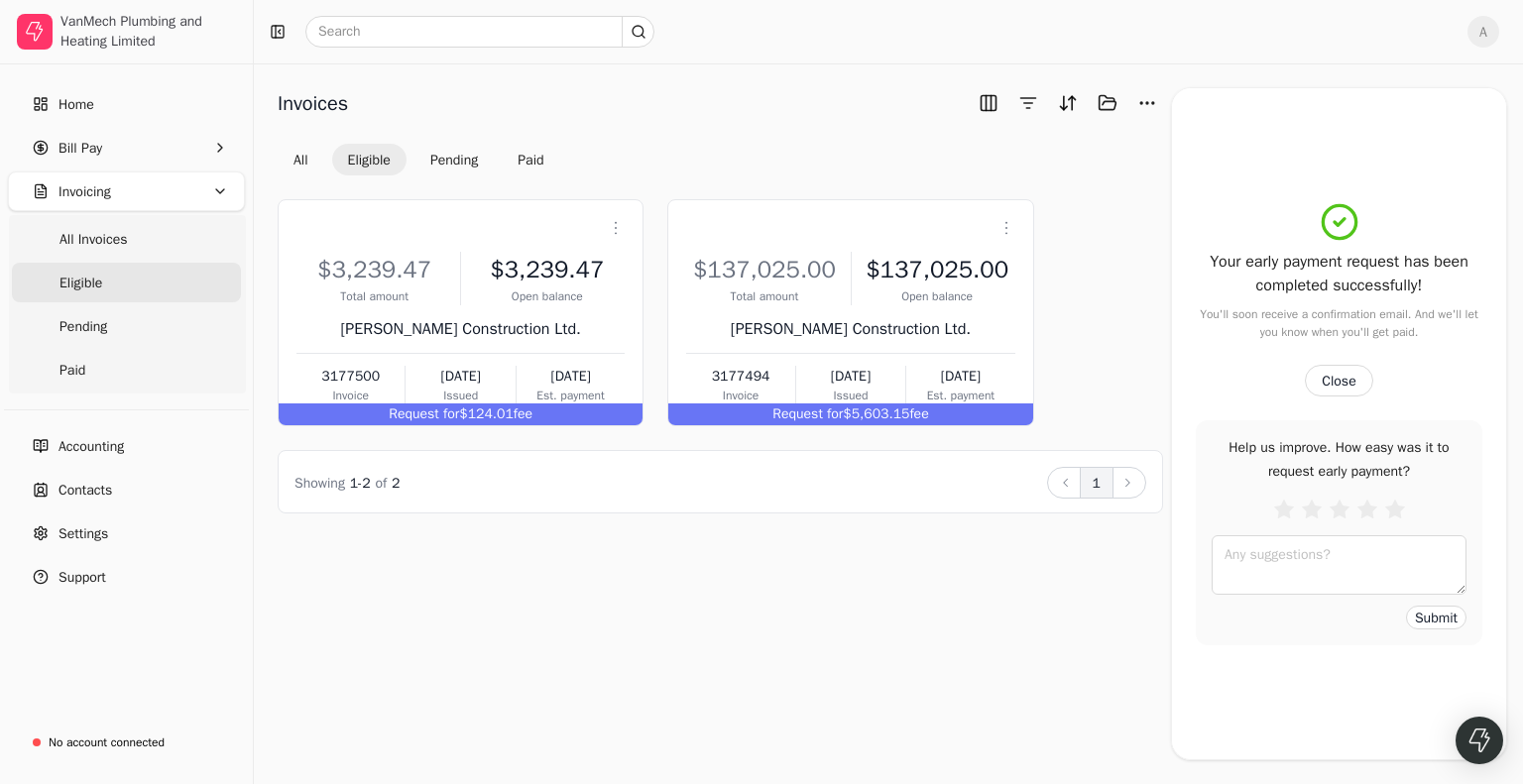 drag, startPoint x: 1082, startPoint y: 183, endPoint x: 968, endPoint y: 185, distance: 114.01754 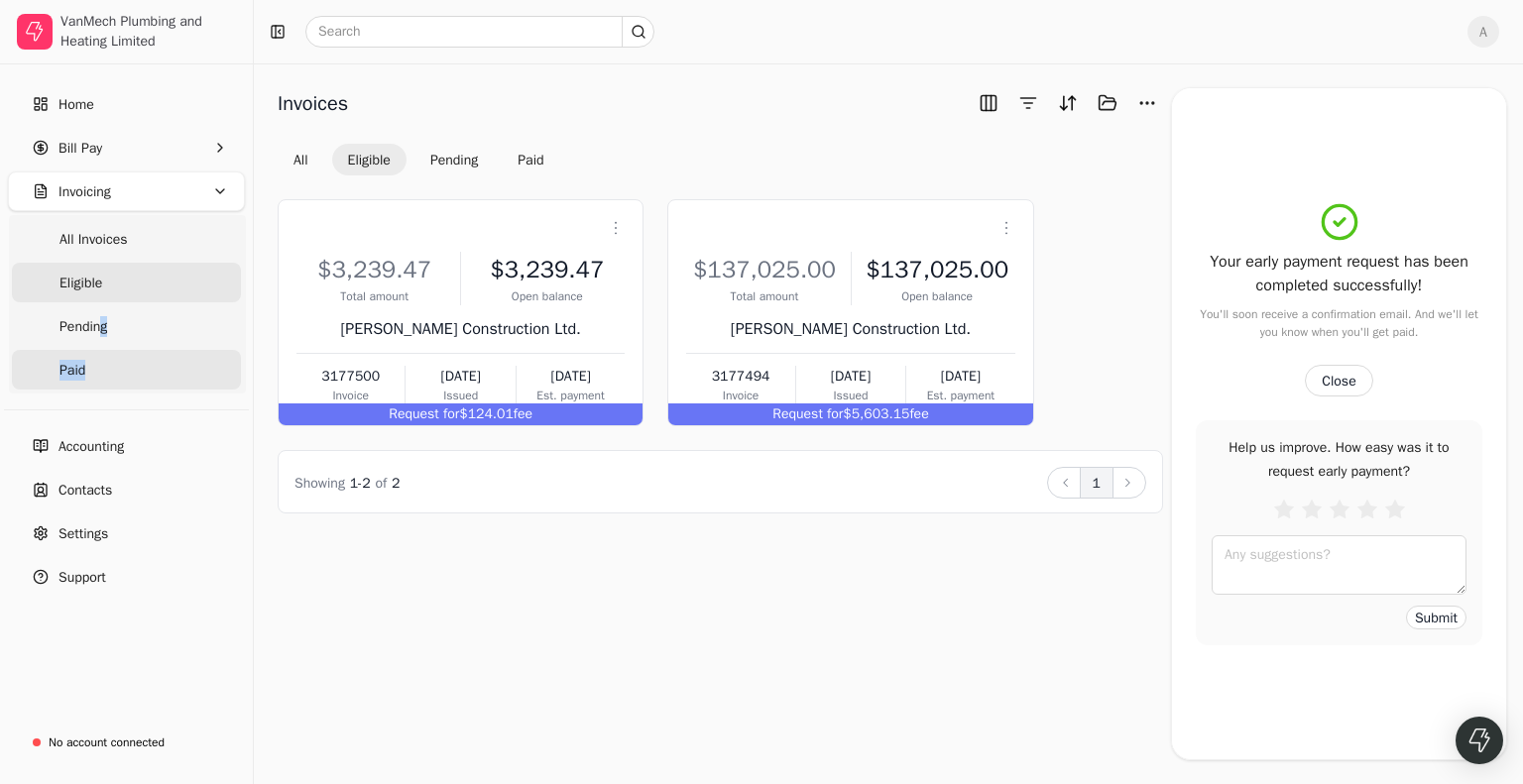 click on "All Invoices Eligible Pending Paid" at bounding box center (127, 304) 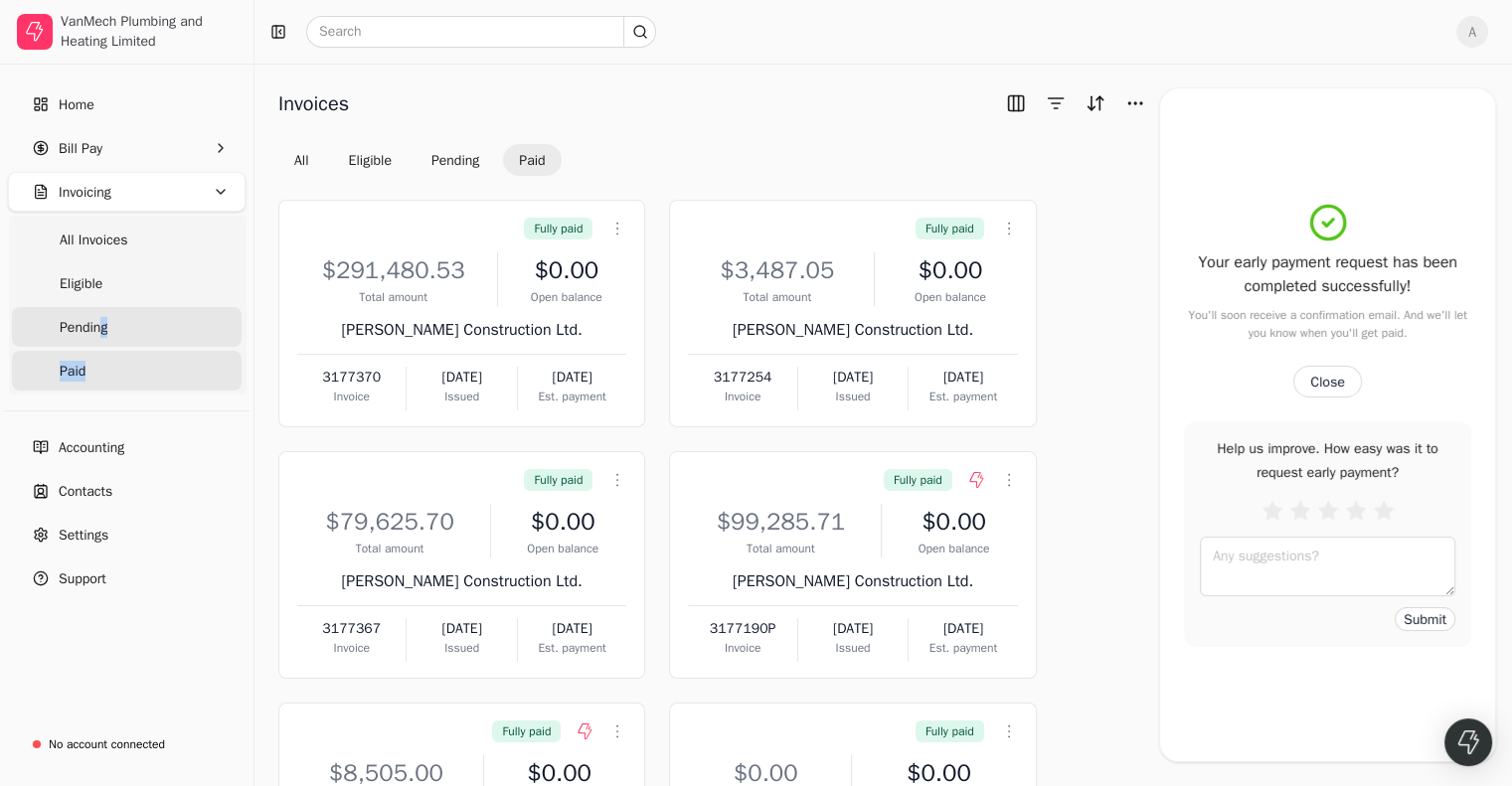 click on "Pending" at bounding box center (126, 327) 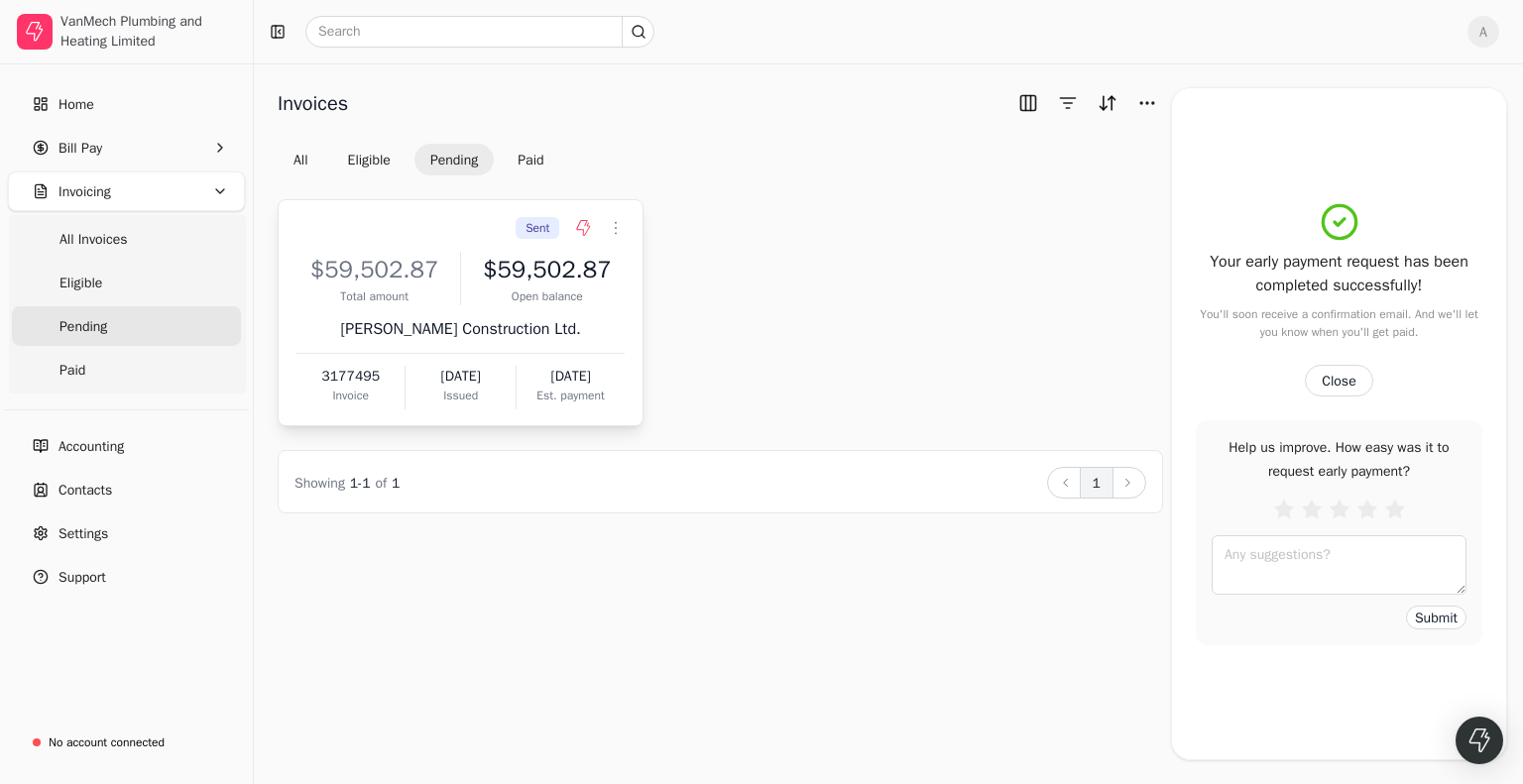 click on "[PERSON_NAME] Construction Ltd." at bounding box center [460, 329] 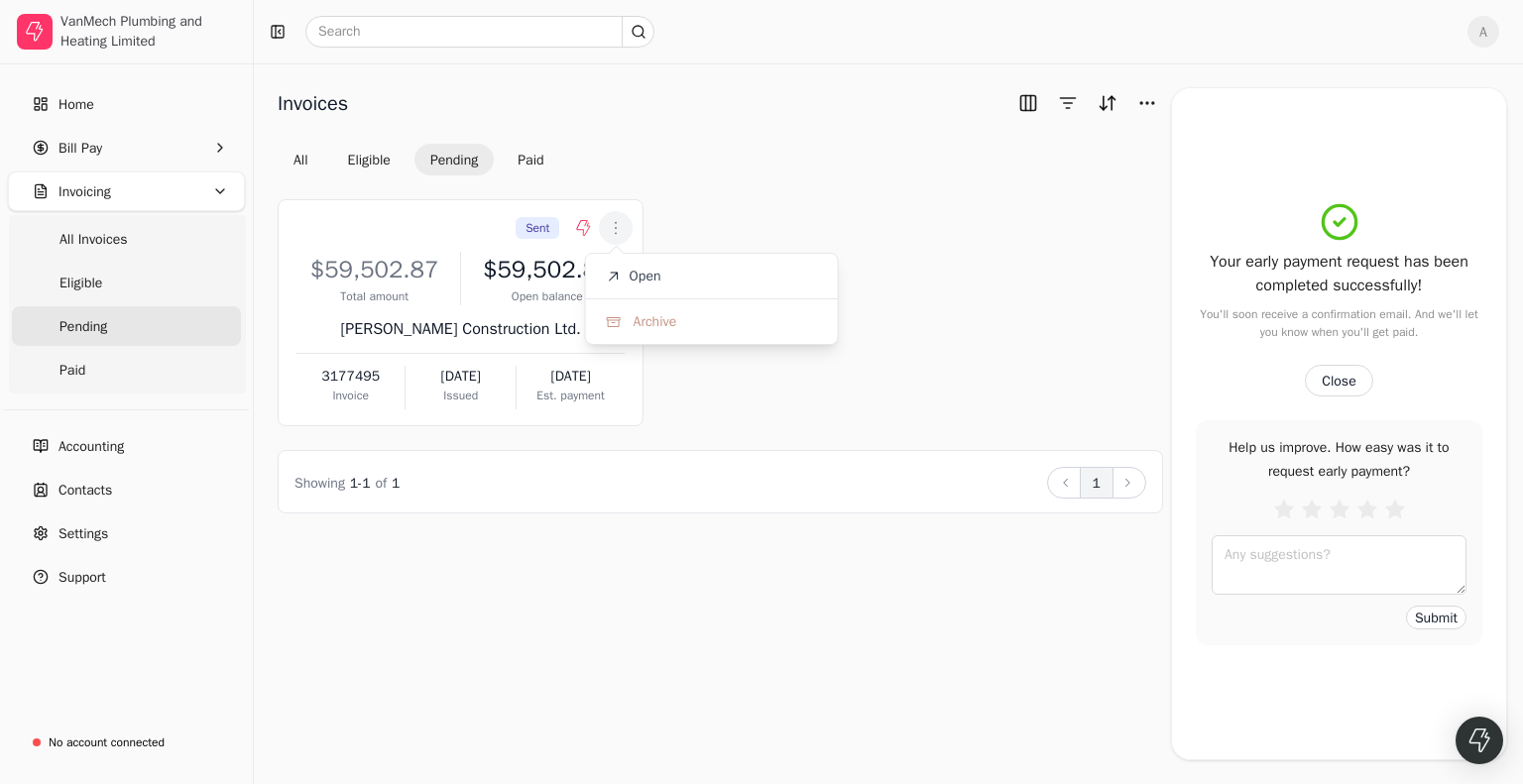 click on "Invoices All Eligible Pending Paid Sent Context Menu Button $59,502.87 Total amount $59,502.87 Open balance [PERSON_NAME] Construction Ltd. 3177495 Invoice [DATE] Issued [DATE] Est. payment Showing   1 - 1   of   1 Back 1 Next Your early payment request has been completed successfully! You'll soon receive a confirmation email. And we'll let you know when you'll get paid. Close Help us improve. How easy was it to request early payment? Submit" at bounding box center (888, 423) 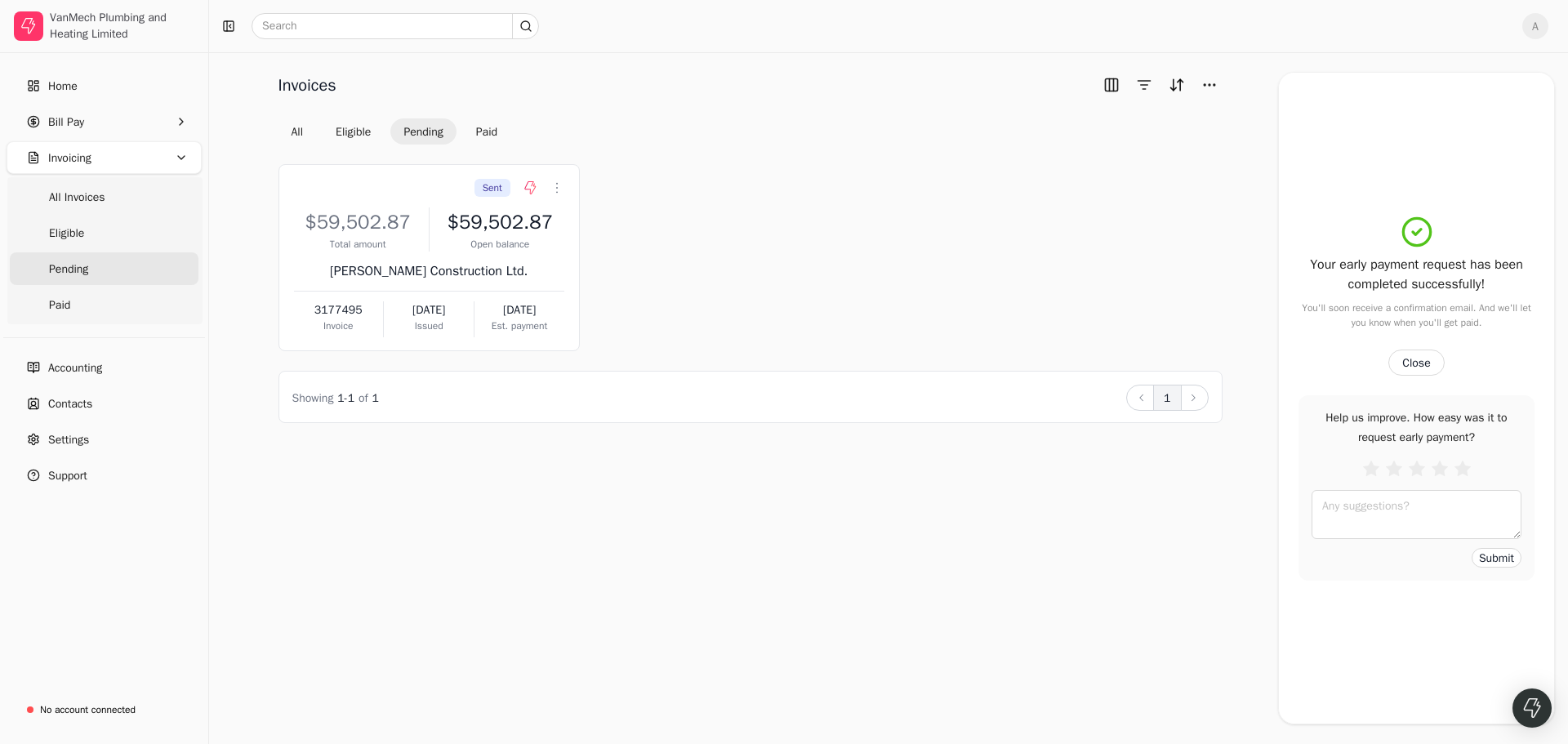 click on "Invoices All Eligible Pending Paid Sent Context Menu Button $59,502.87 Total amount $59,502.87 Open balance [PERSON_NAME] Construction Ltd. 3177495 Invoice [DATE] Issued [DATE] Est. payment Showing   1 - 1   of   1 Back 1 Next Your early payment request has been completed successfully! You'll soon receive a confirmation email. And we'll let you know when you'll get paid. Close Help us improve. How easy was it to request early payment? Submit" at bounding box center (889, 398) 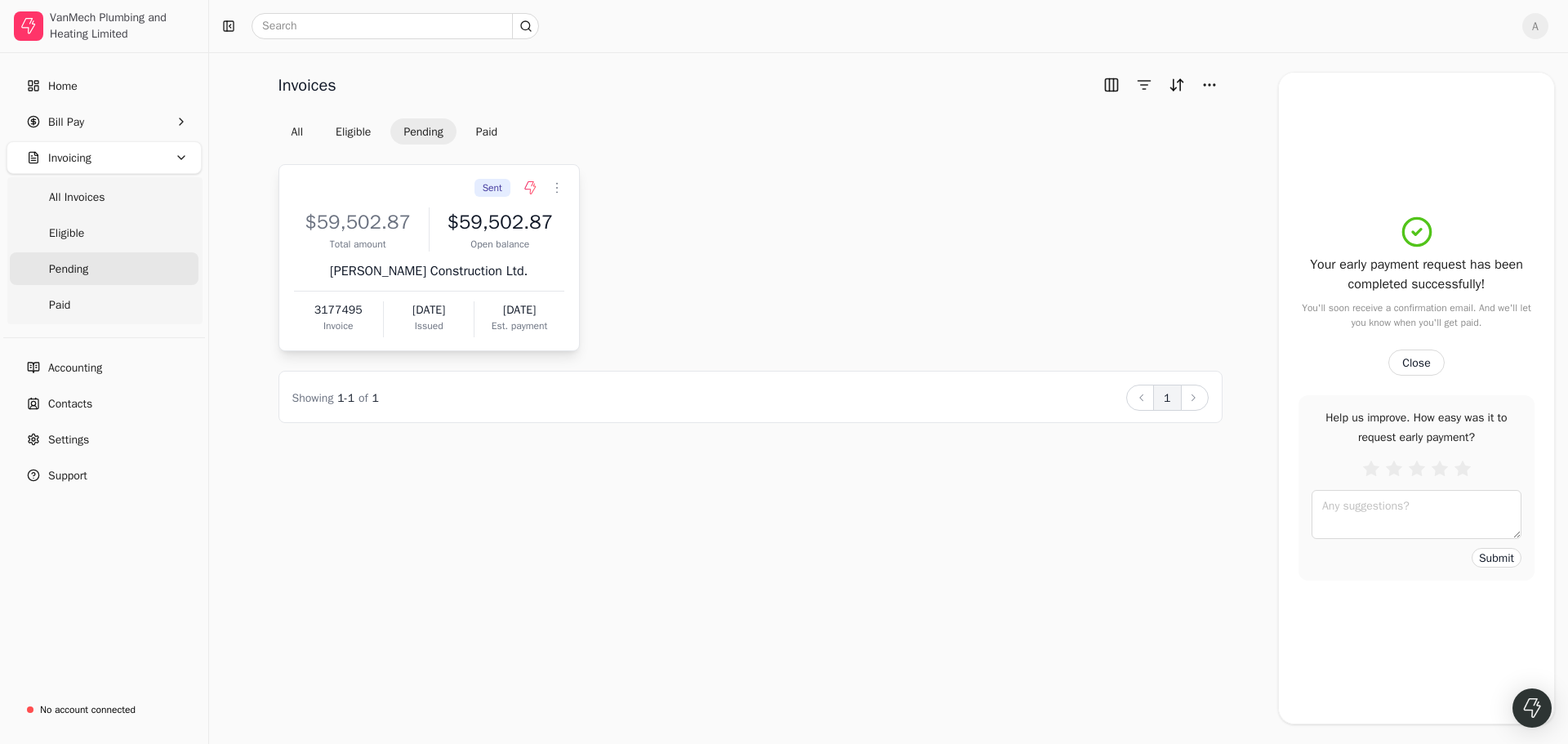 click on "$59,502.87 Total amount $59,502.87 Open balance [PERSON_NAME] Construction Ltd. 3177495 Invoice [DATE] Issued [DATE] Est. payment" at bounding box center (429, 267) 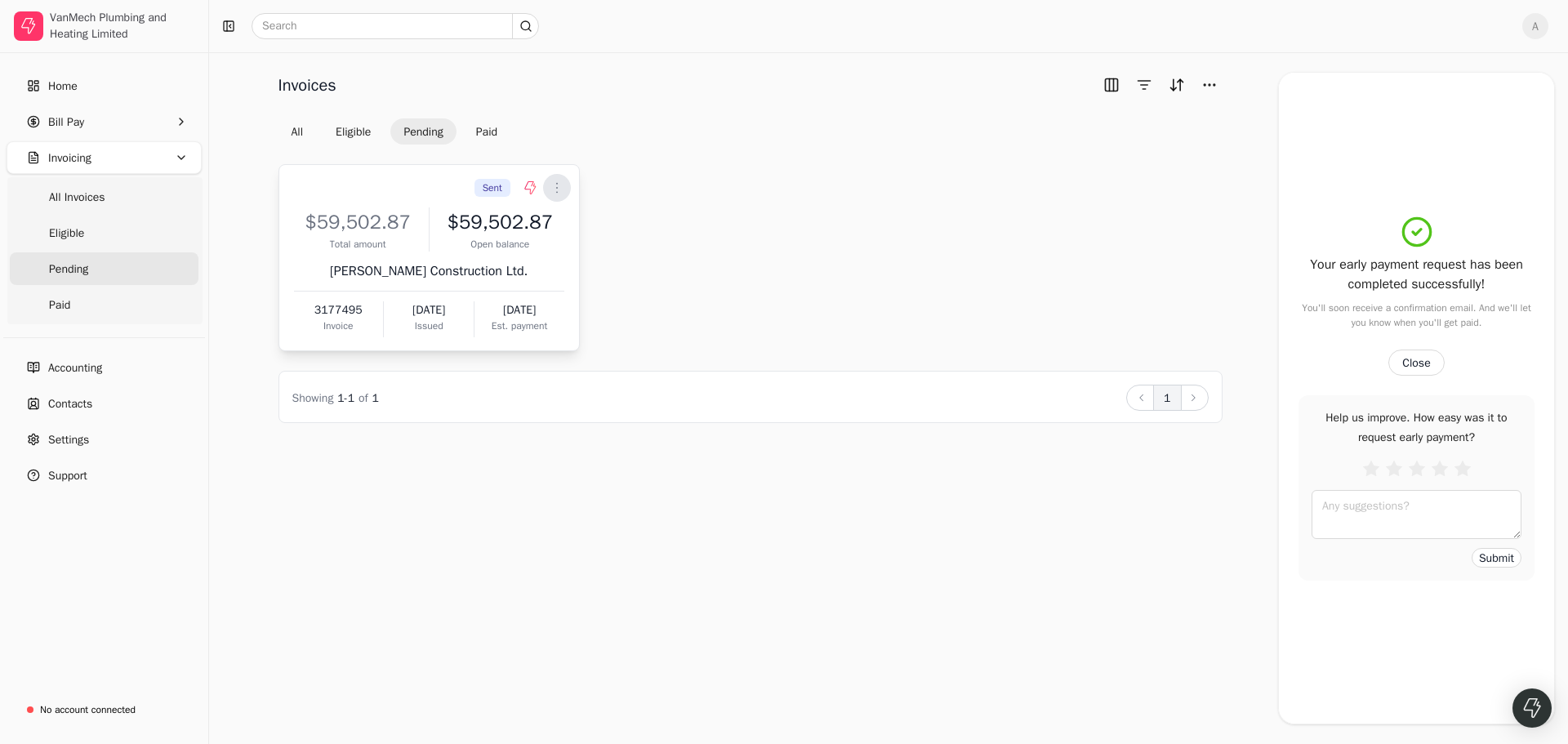 click 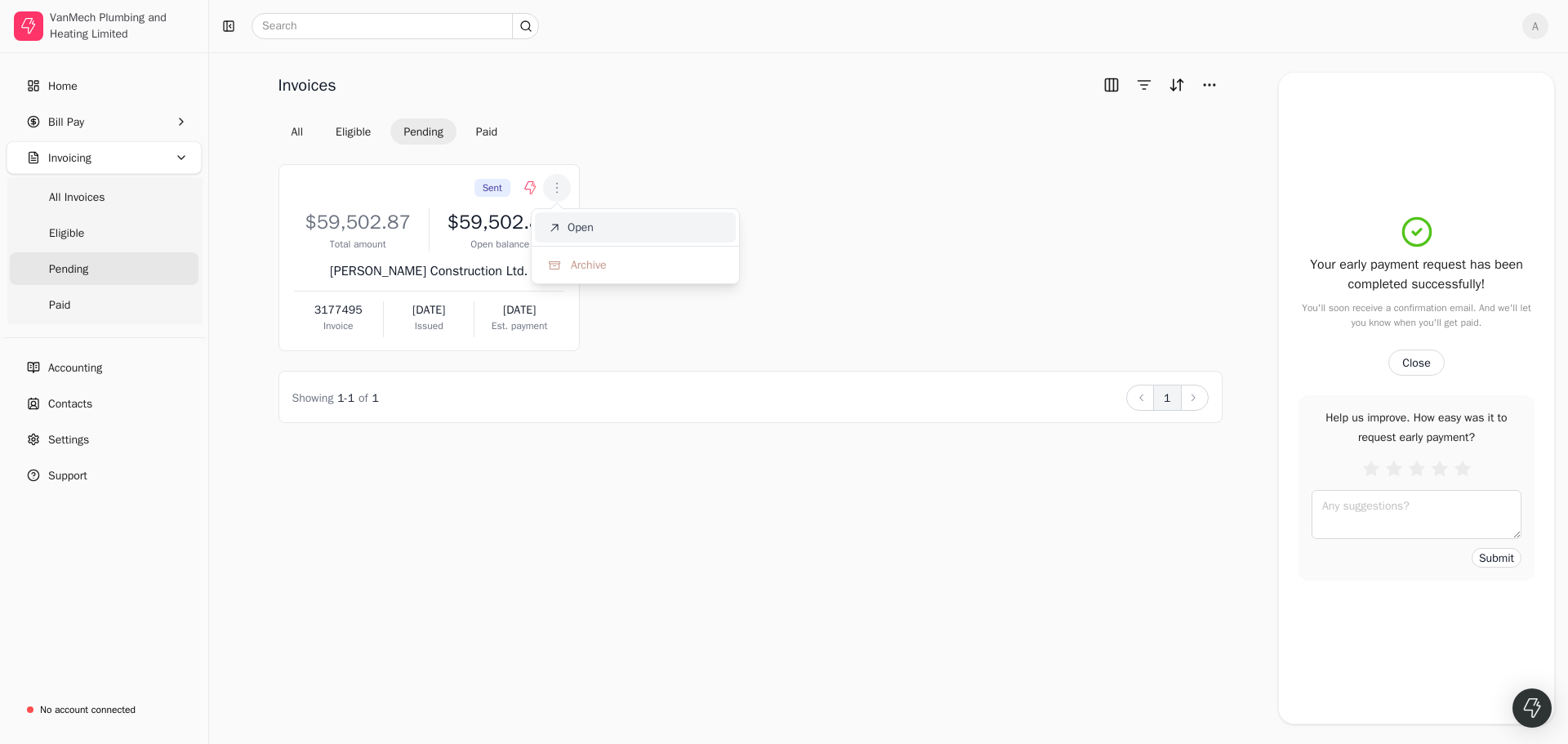 click on "Open" at bounding box center (635, 227) 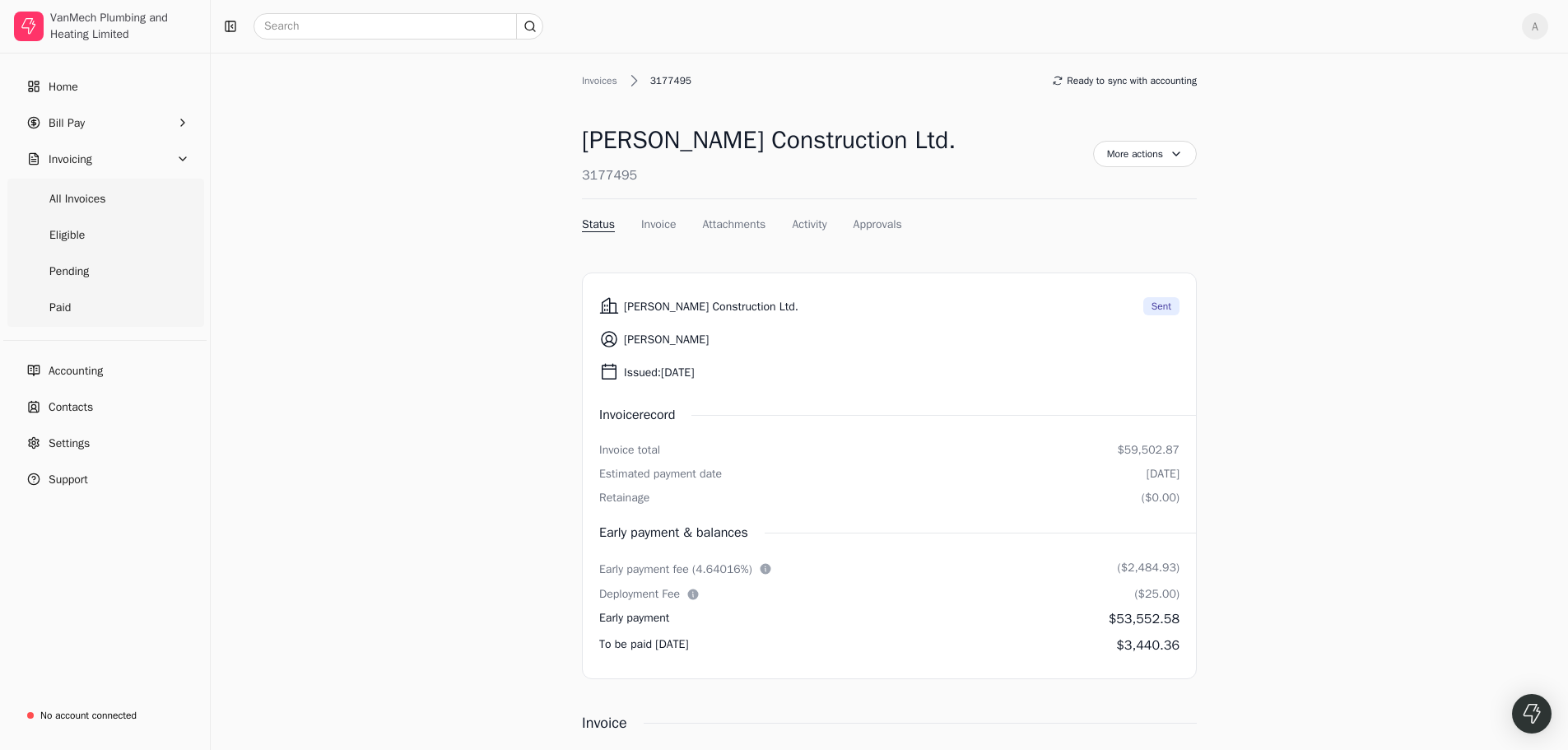 drag, startPoint x: 543, startPoint y: 369, endPoint x: 504, endPoint y: 370, distance: 39.012818 